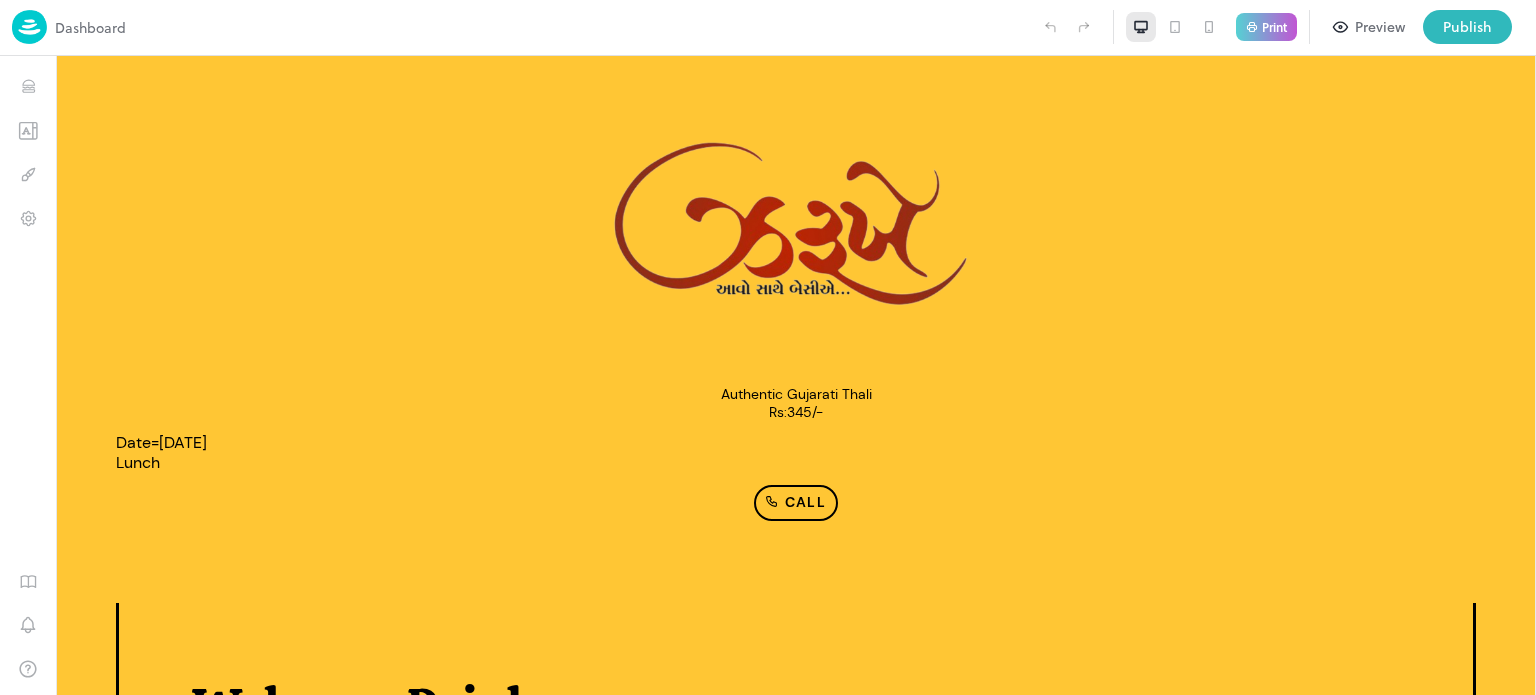 scroll, scrollTop: 1302, scrollLeft: 0, axis: vertical 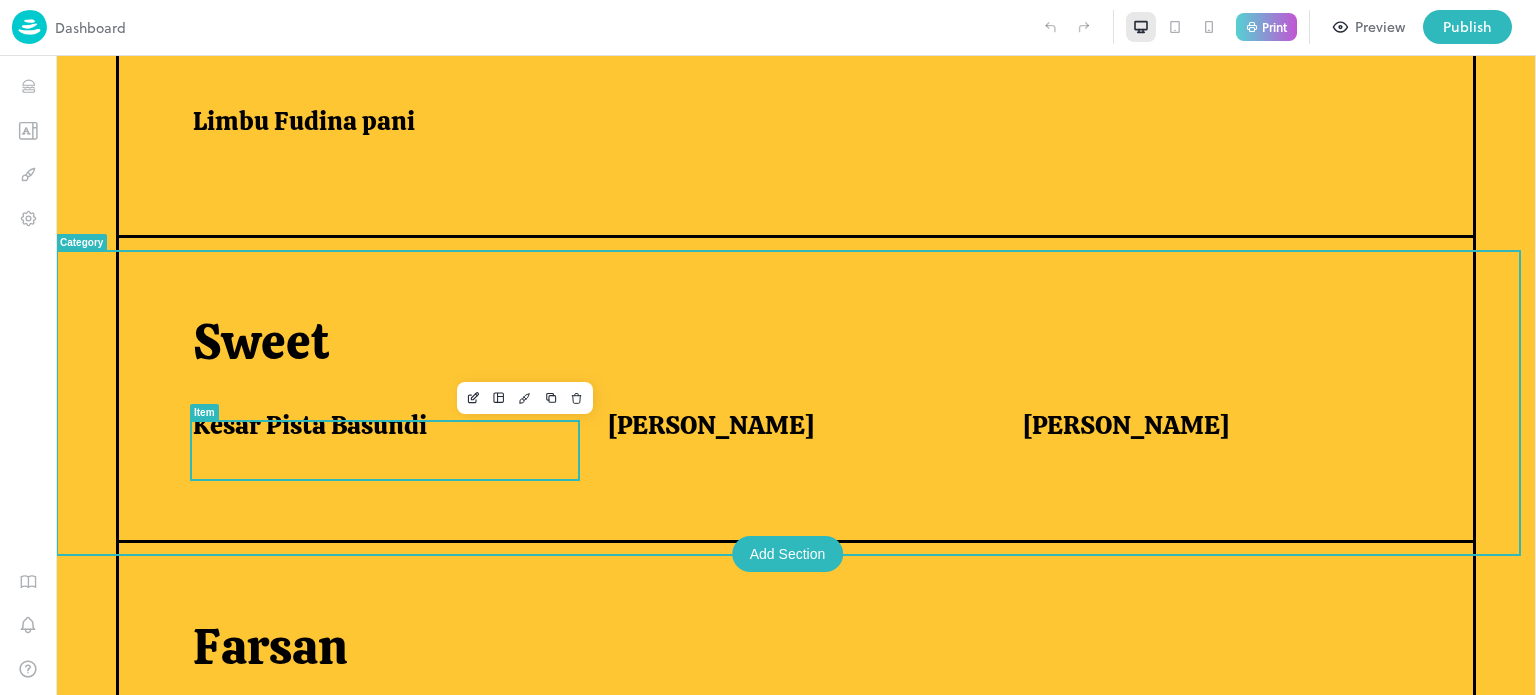click on "Kesar Pista Basundi" at bounding box center (376, 425) 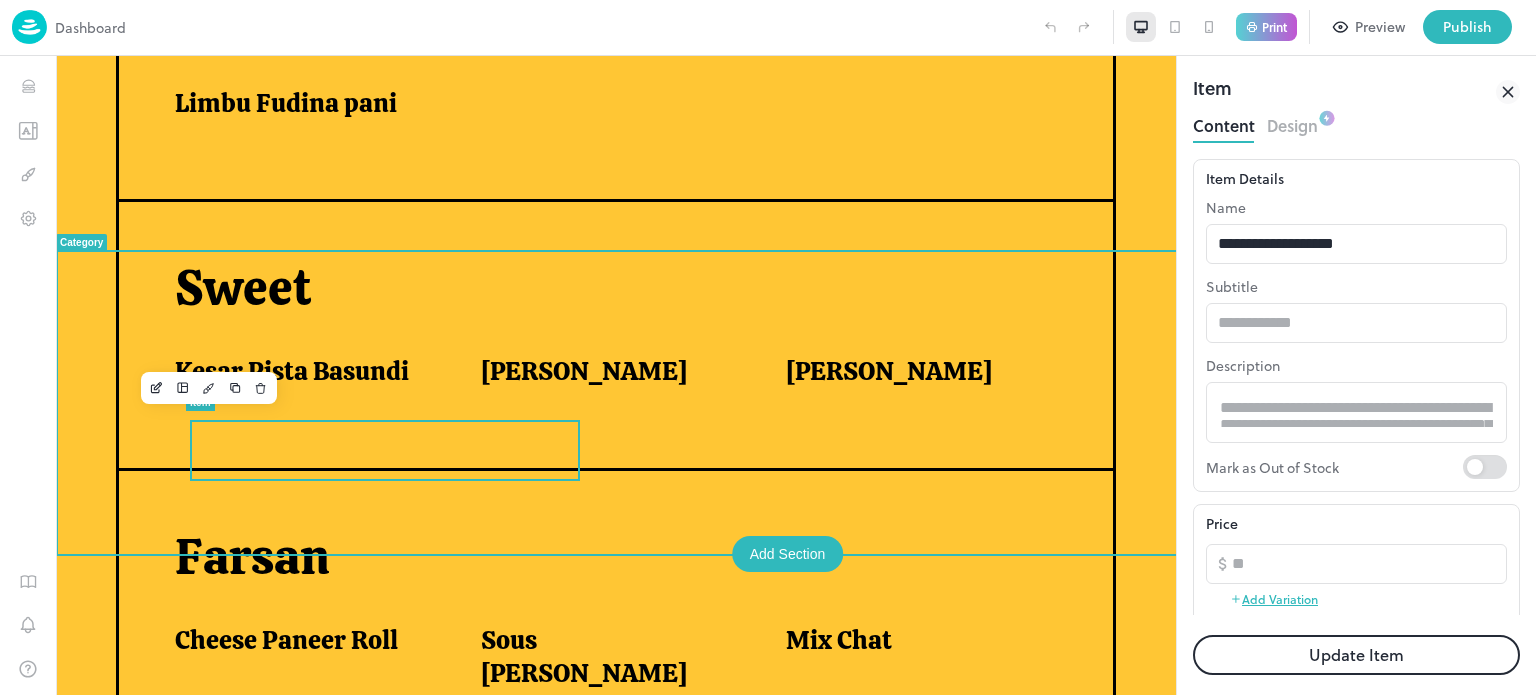 scroll, scrollTop: 699, scrollLeft: 0, axis: vertical 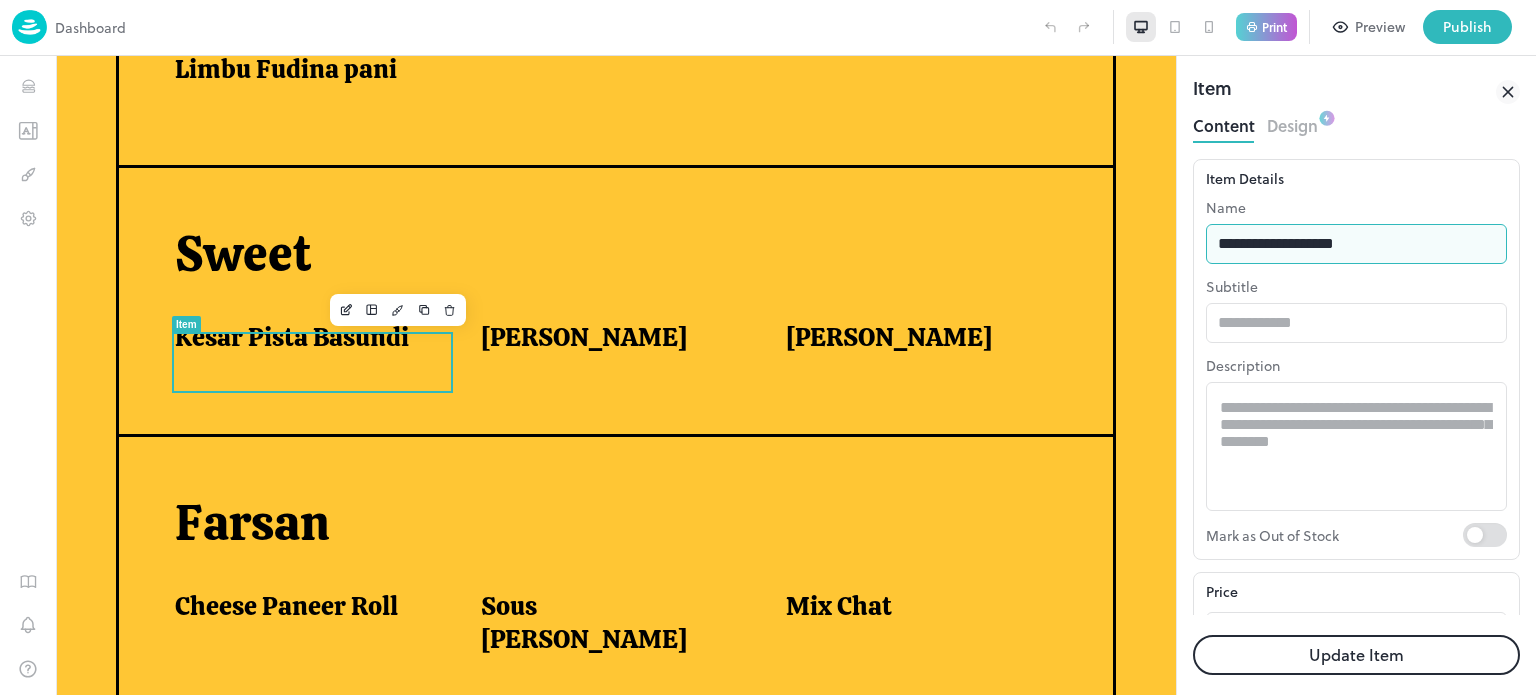 click on "**********" at bounding box center (1356, 244) 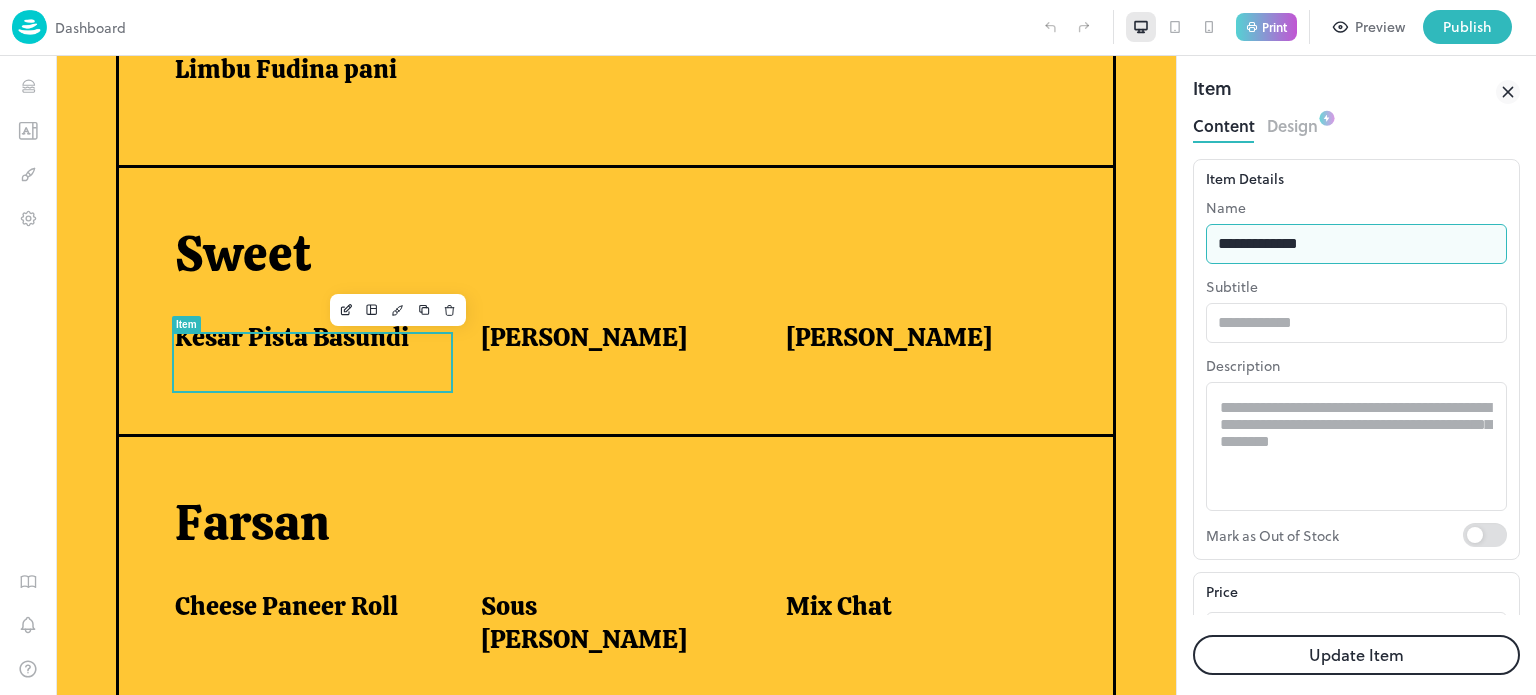 click on "**********" at bounding box center [1356, 244] 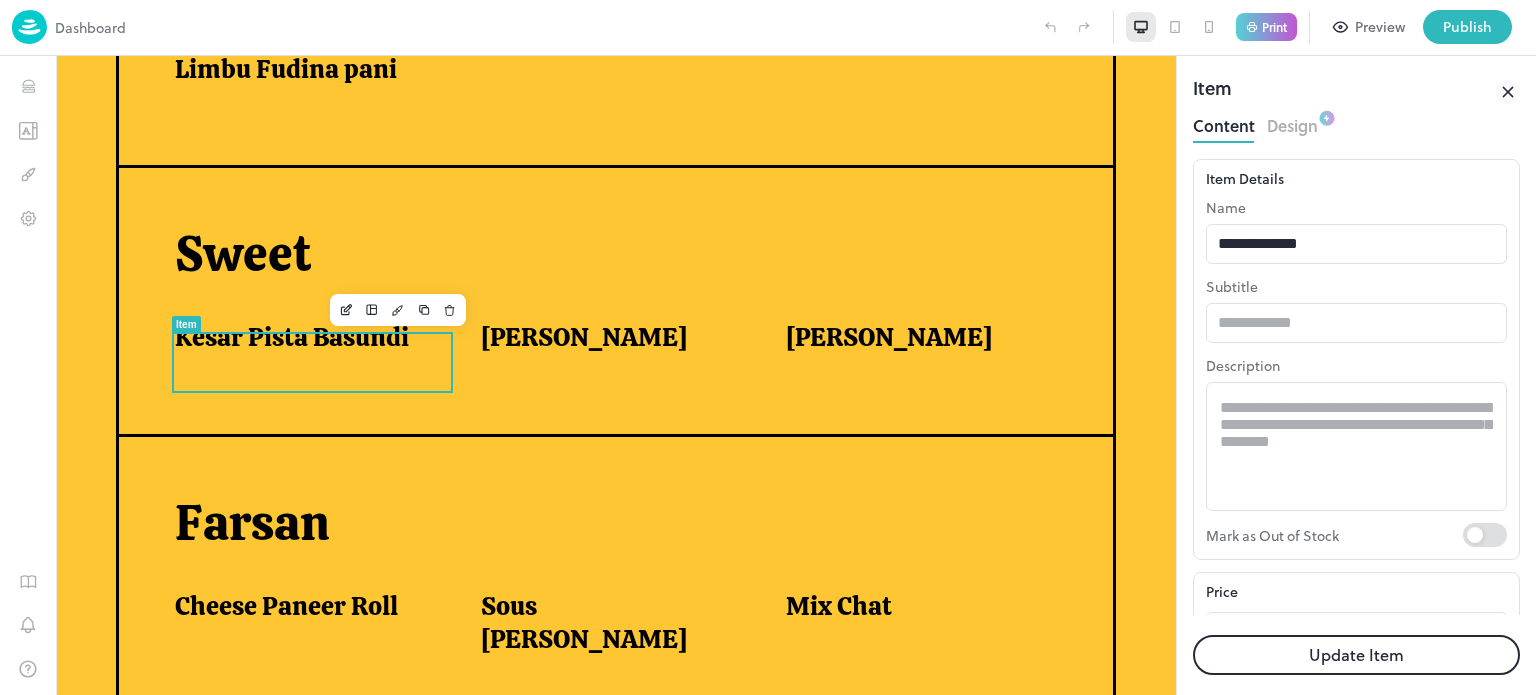 click on "Update Item" at bounding box center [1356, 655] 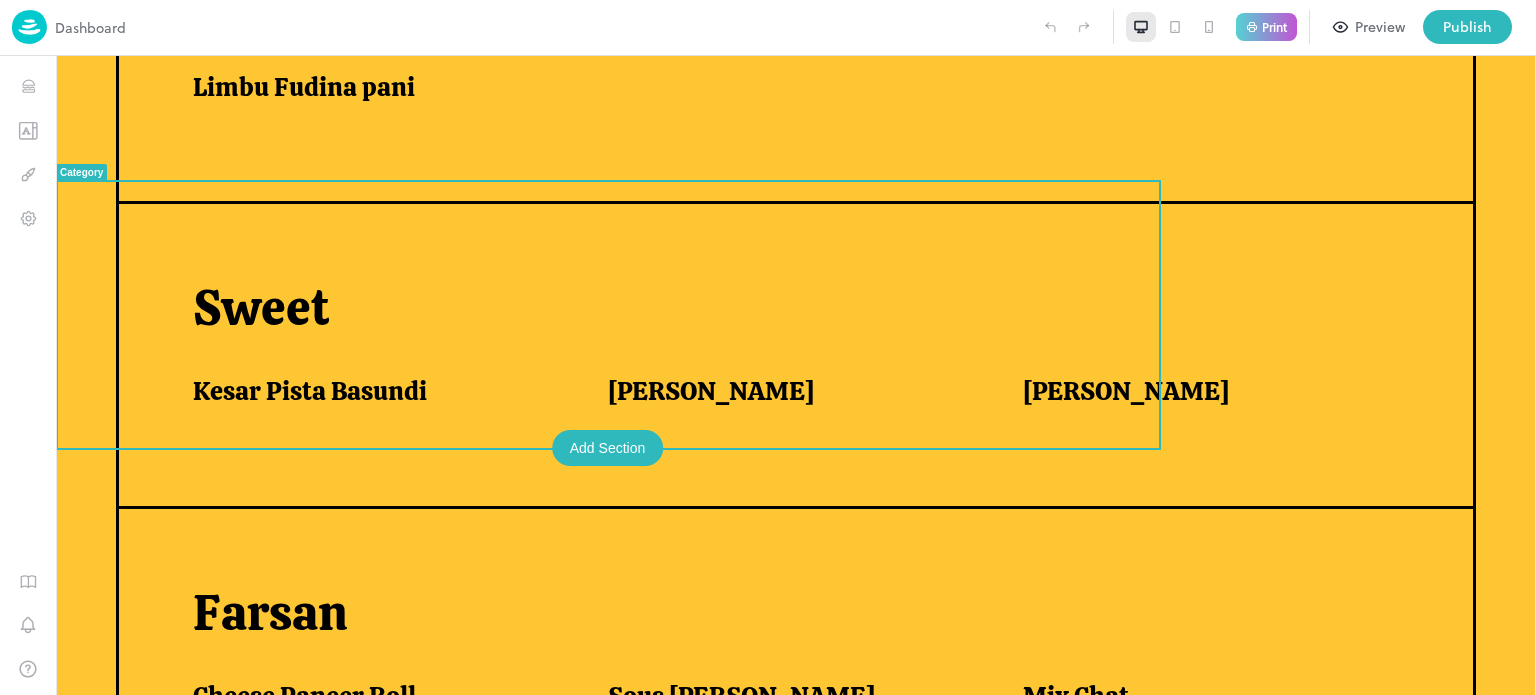 scroll, scrollTop: 670, scrollLeft: 0, axis: vertical 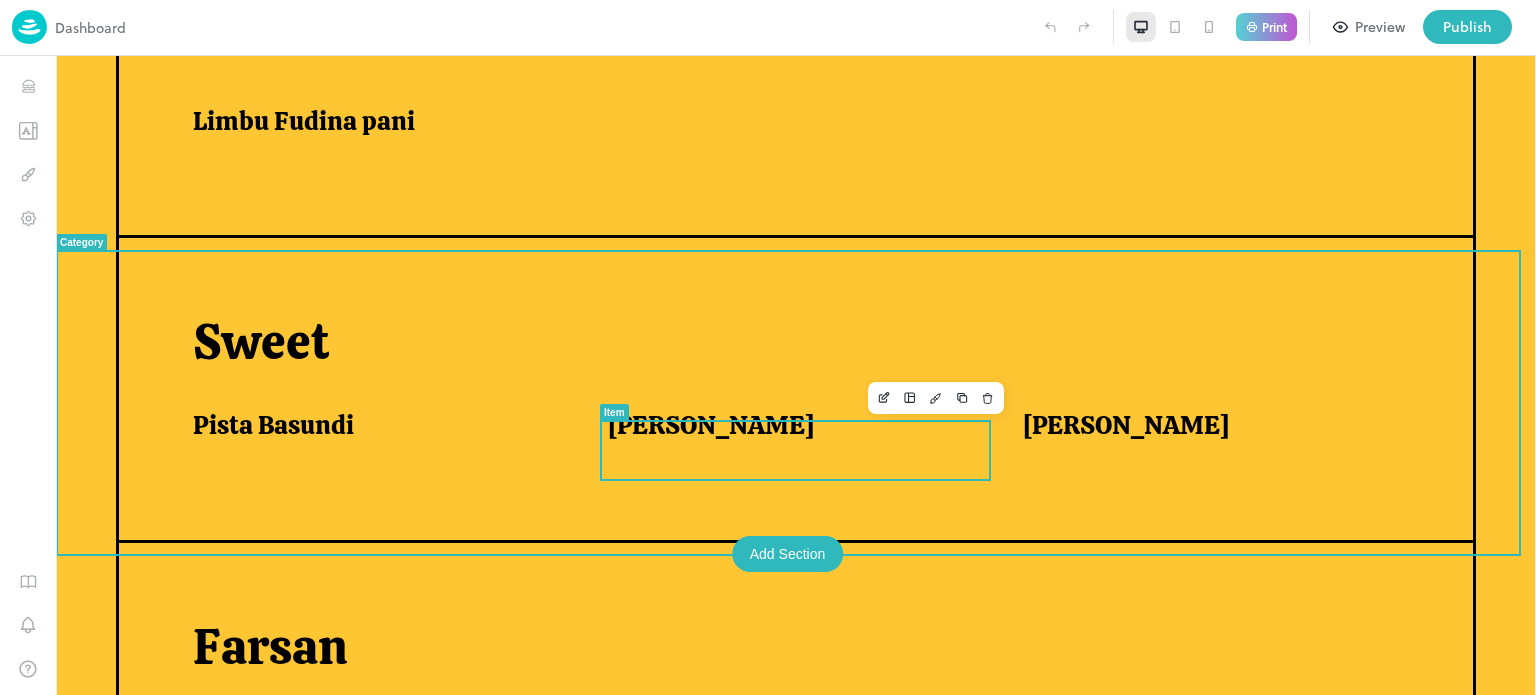 click on "[PERSON_NAME]" at bounding box center [791, 425] 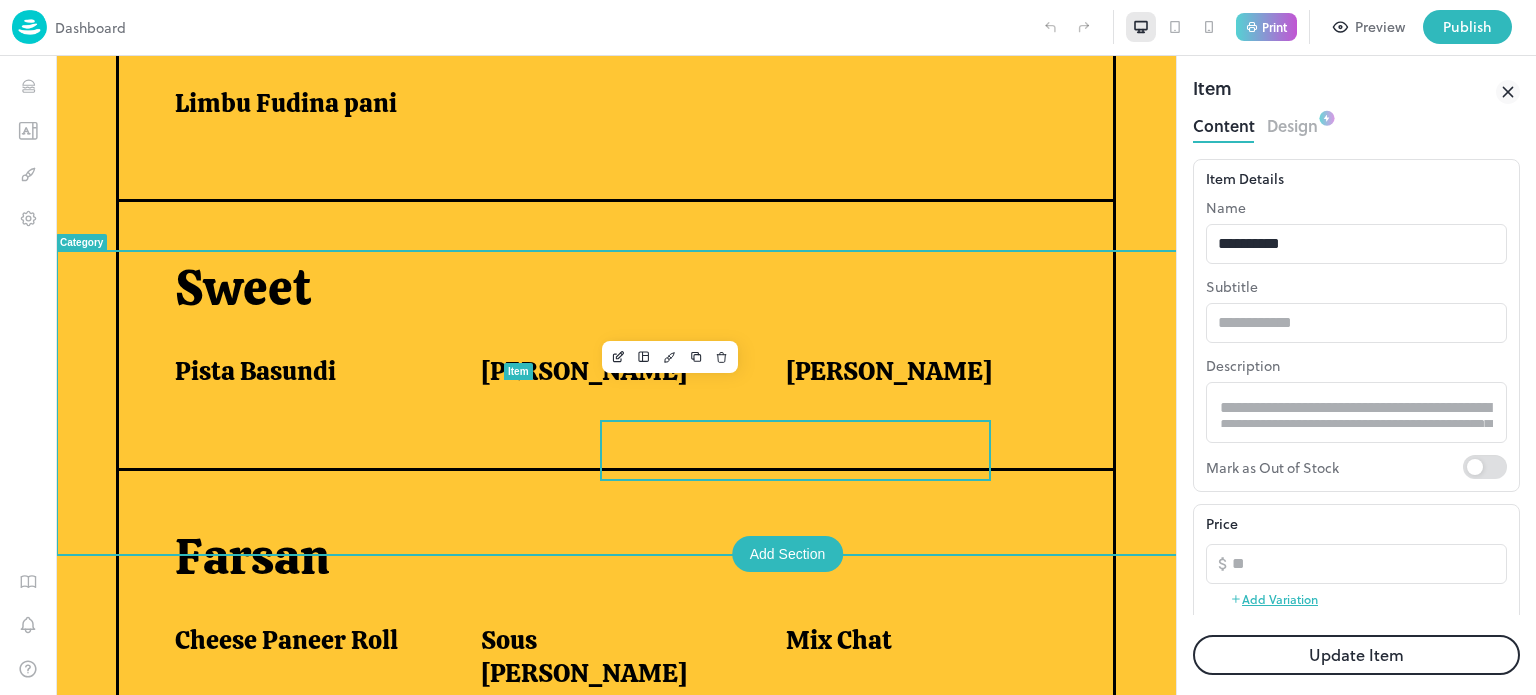 scroll, scrollTop: 704, scrollLeft: 0, axis: vertical 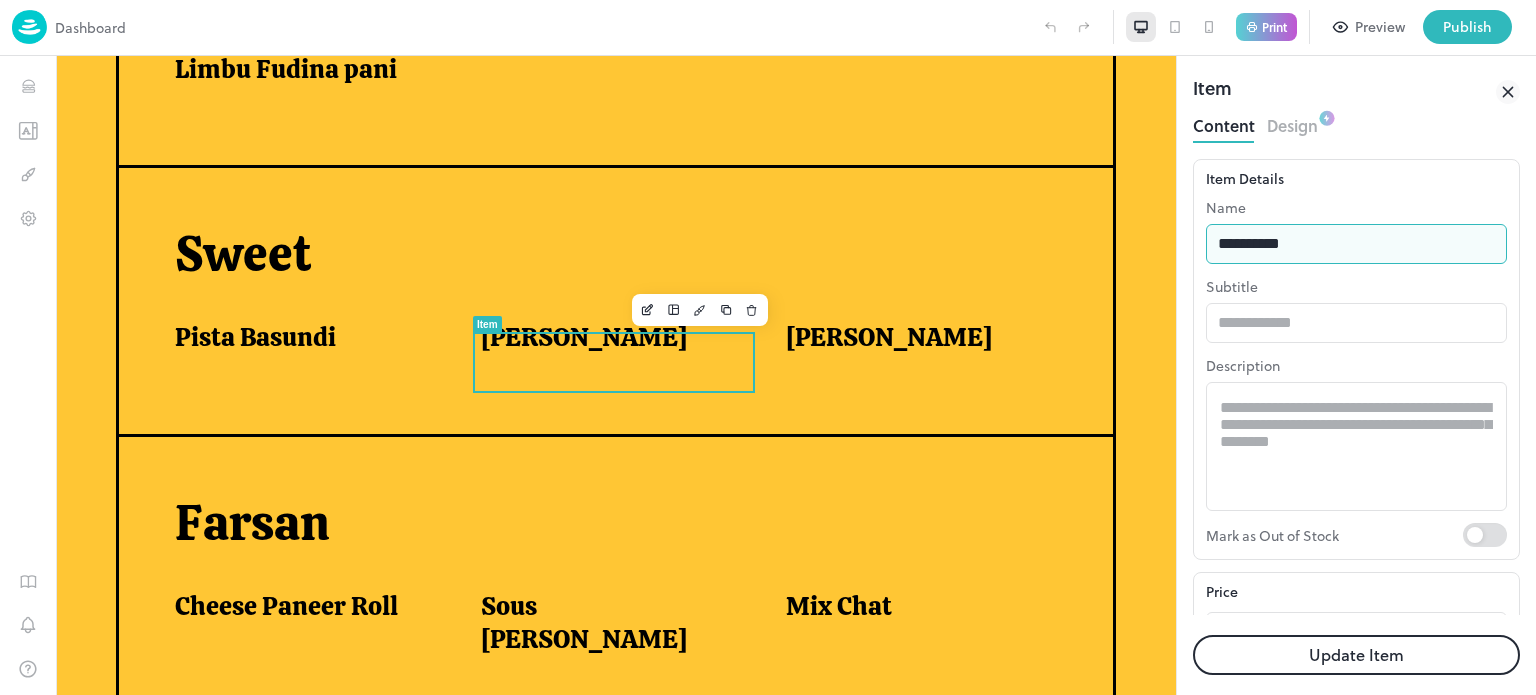 click on "**********" at bounding box center (1356, 244) 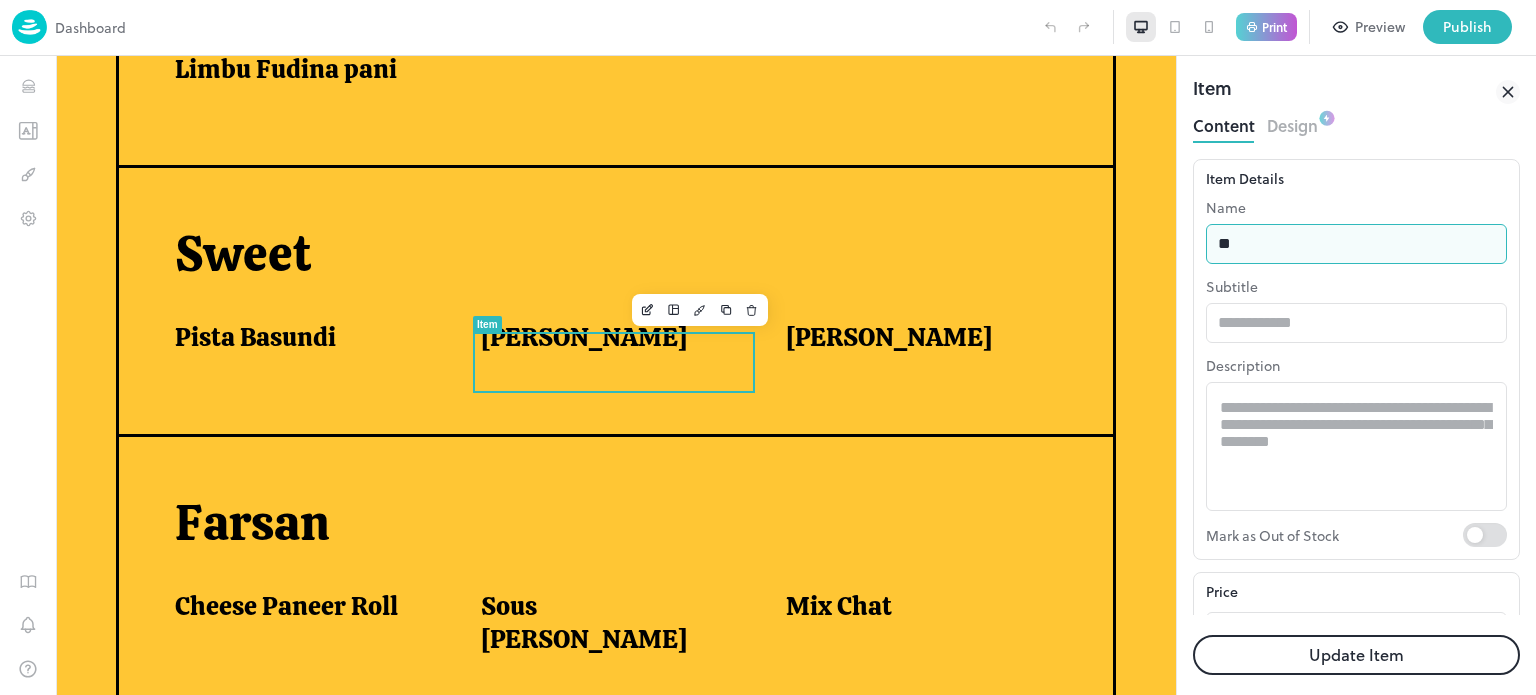 type on "*" 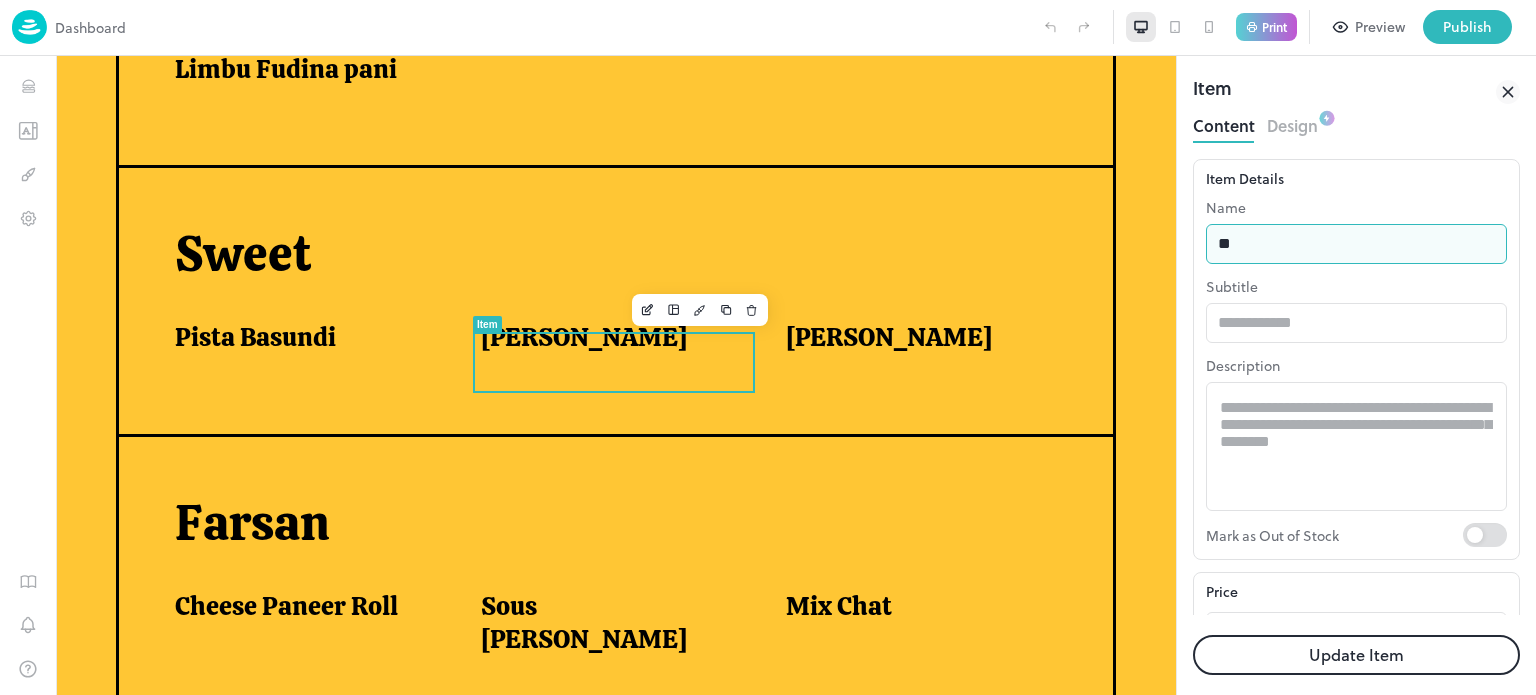 type on "**********" 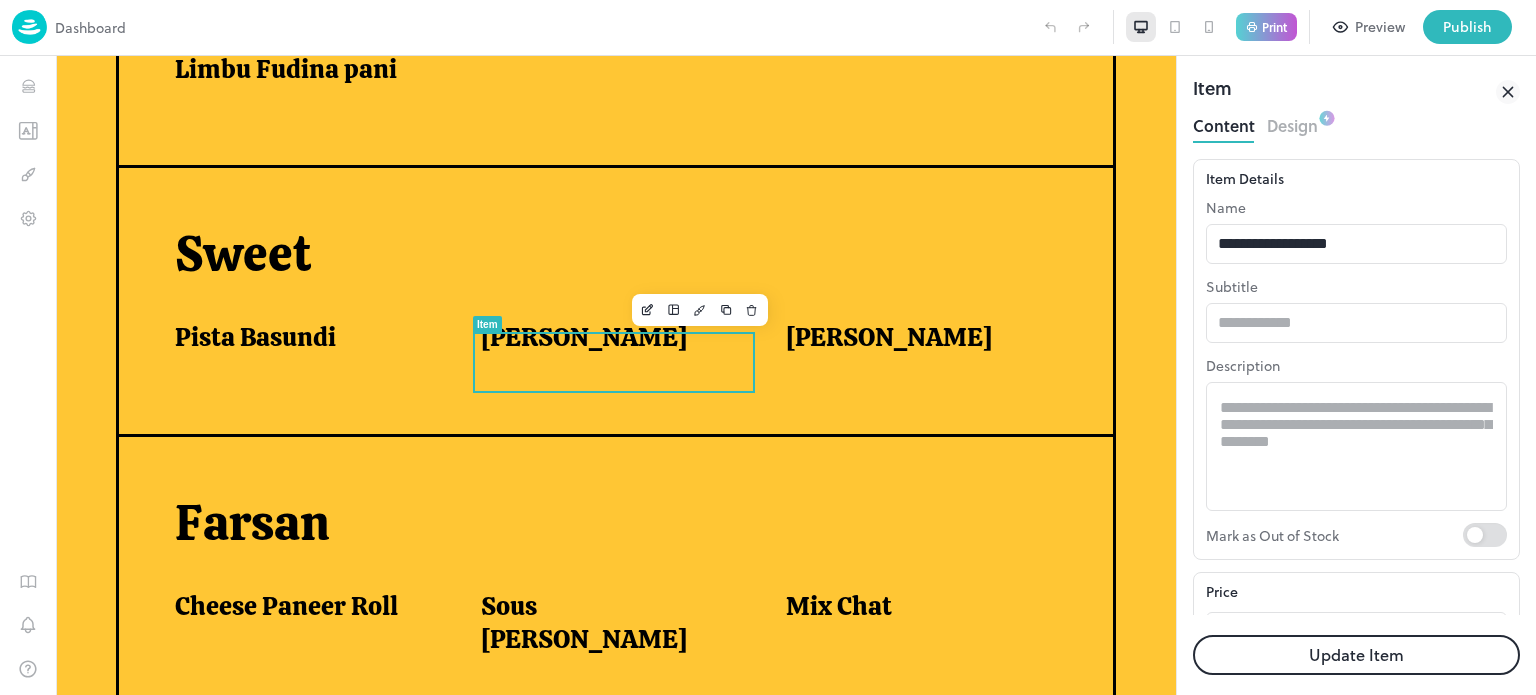 click on "Update Item" at bounding box center (1356, 655) 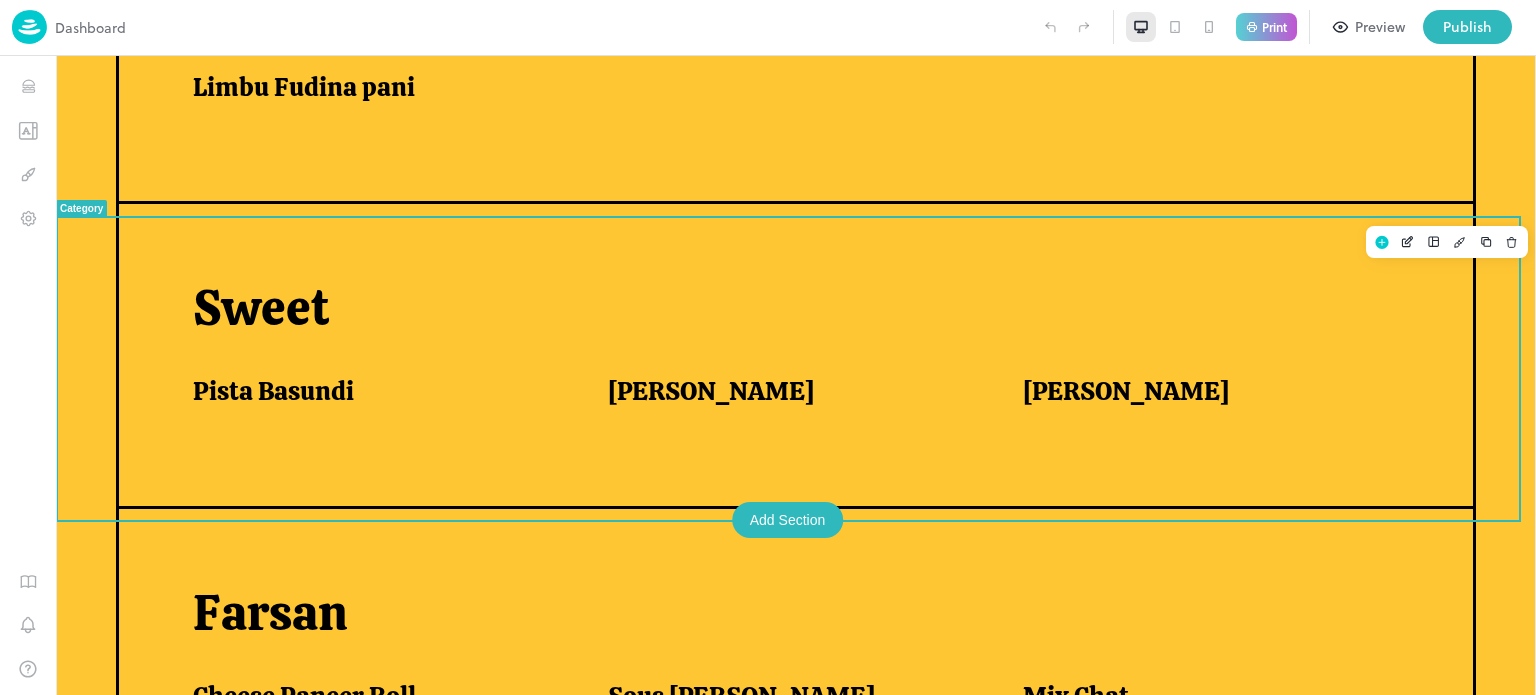 scroll, scrollTop: 670, scrollLeft: 0, axis: vertical 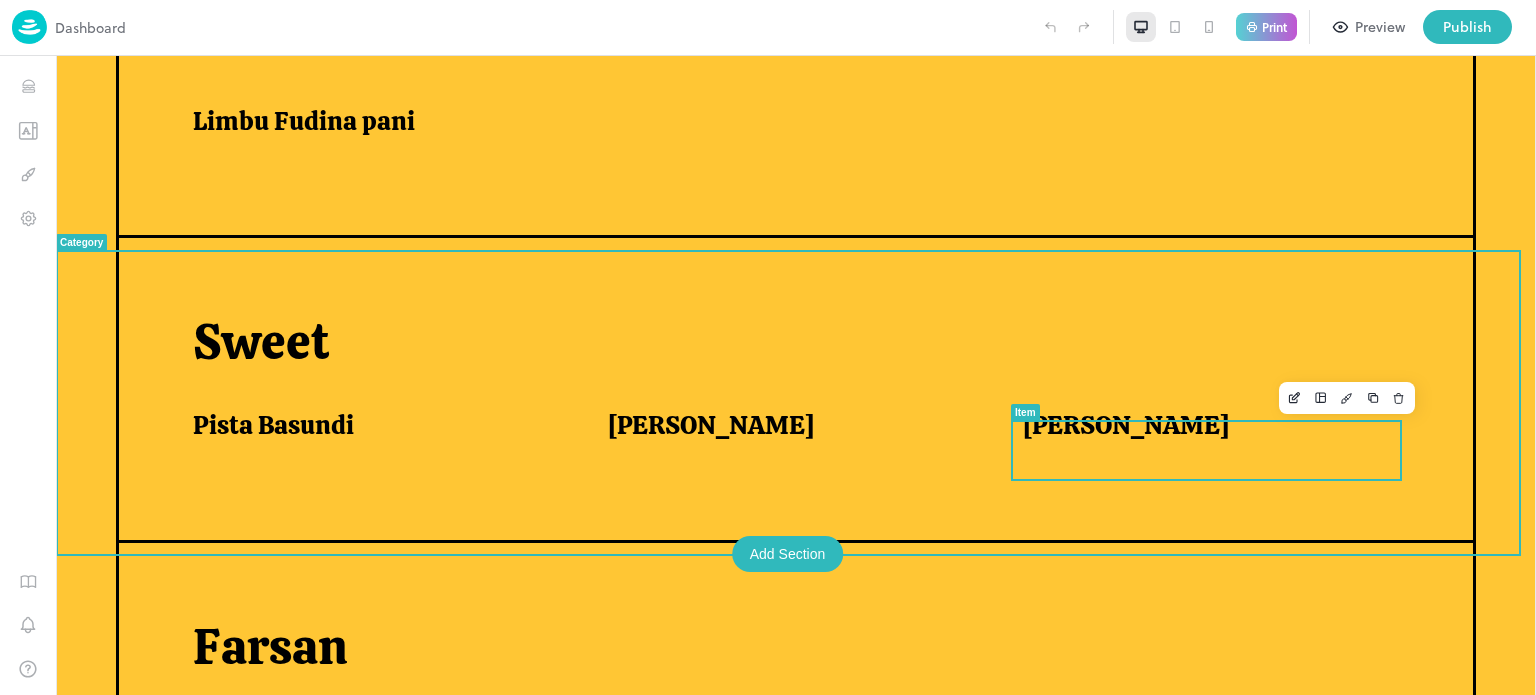 click on "[PERSON_NAME]" at bounding box center (1126, 425) 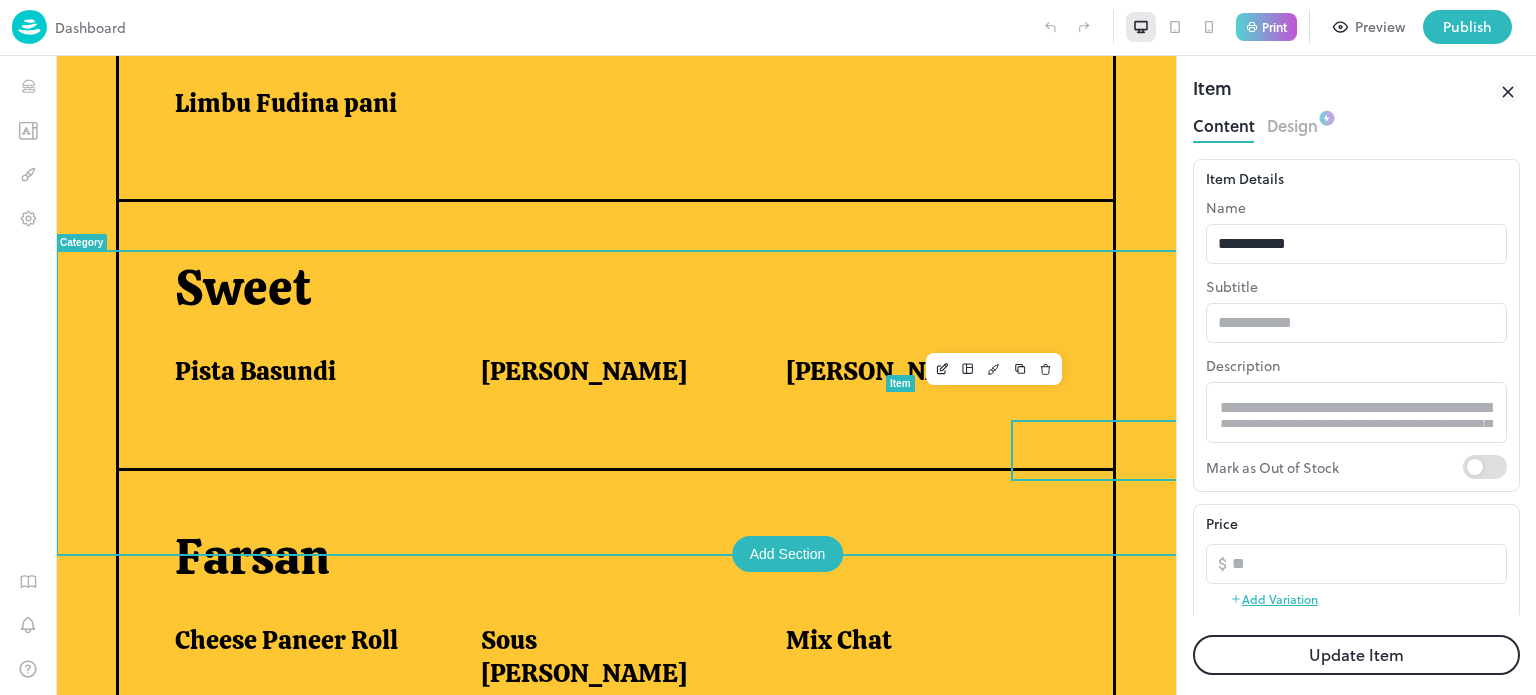 scroll, scrollTop: 701, scrollLeft: 0, axis: vertical 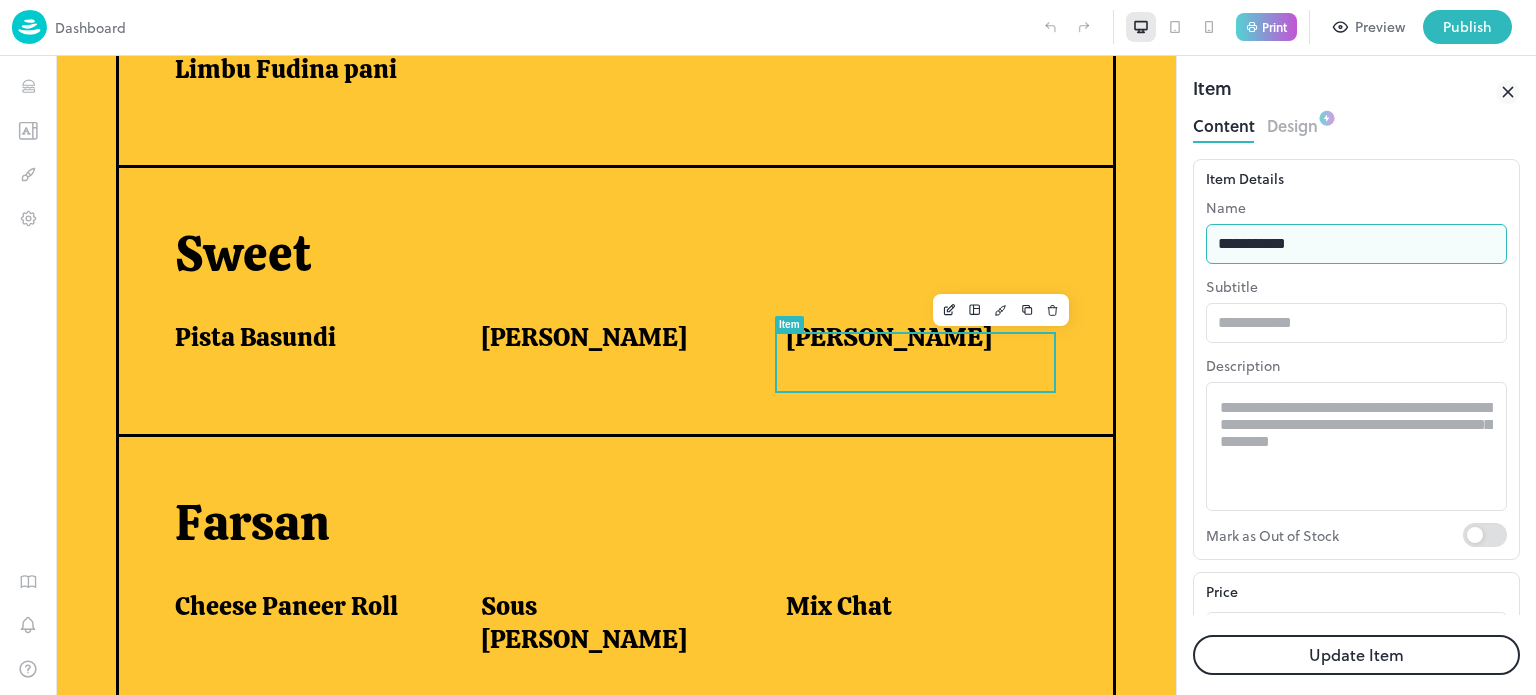click on "**********" at bounding box center [1356, 244] 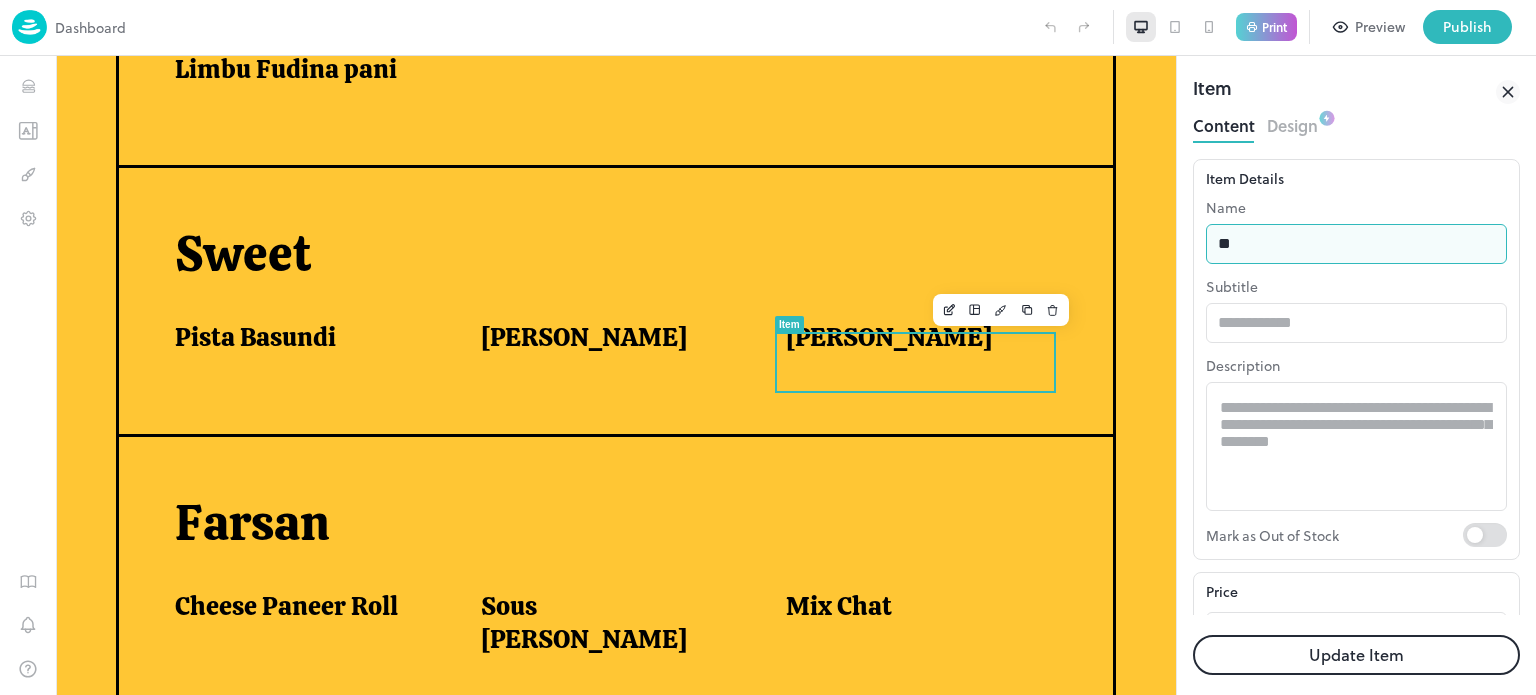 type on "*" 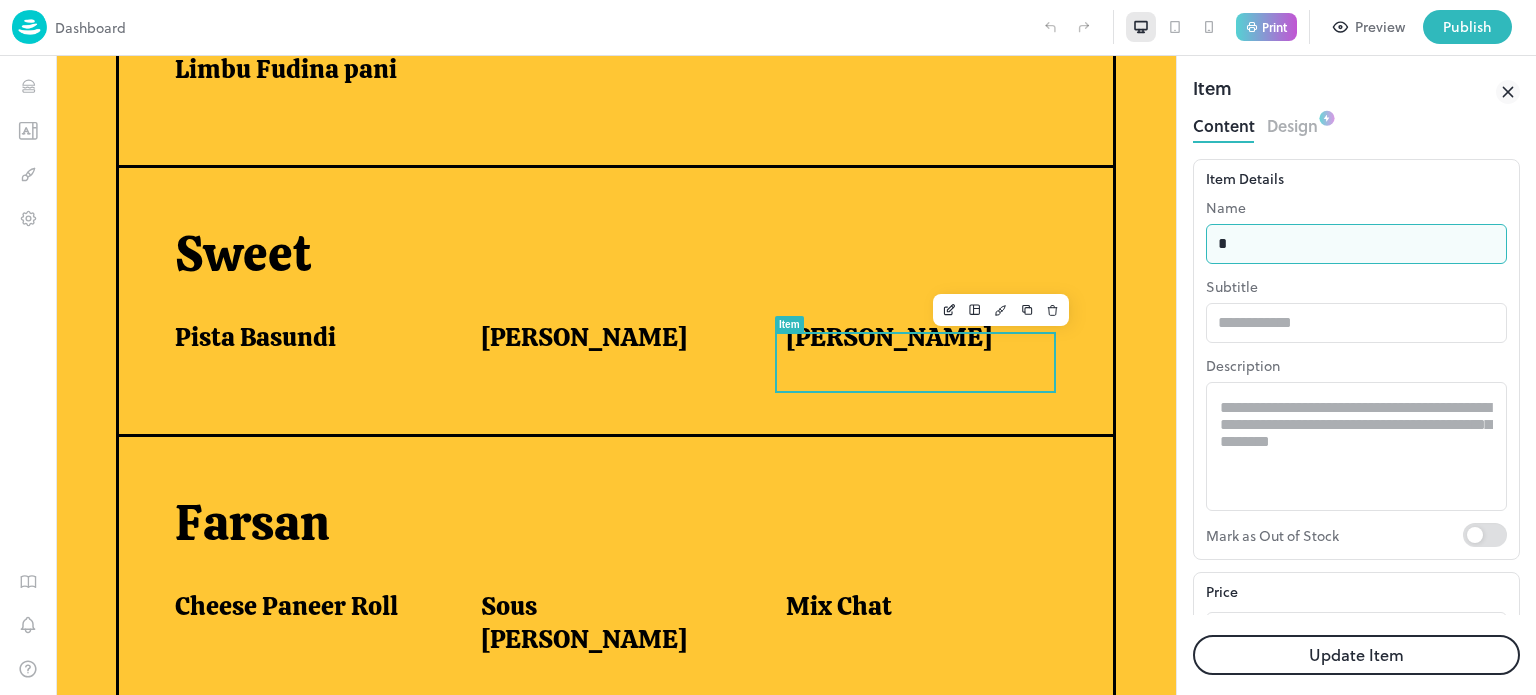 type on "**********" 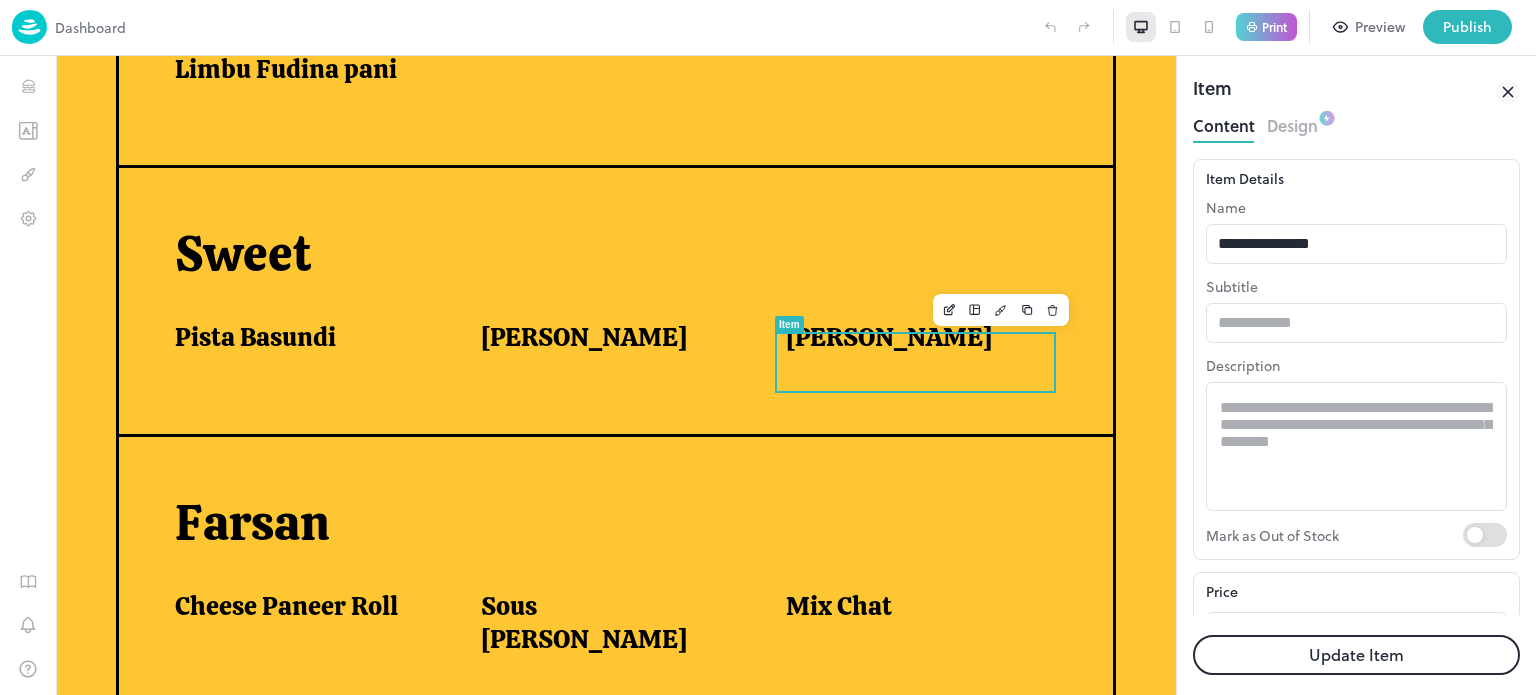 click on "Update Item" at bounding box center (1356, 655) 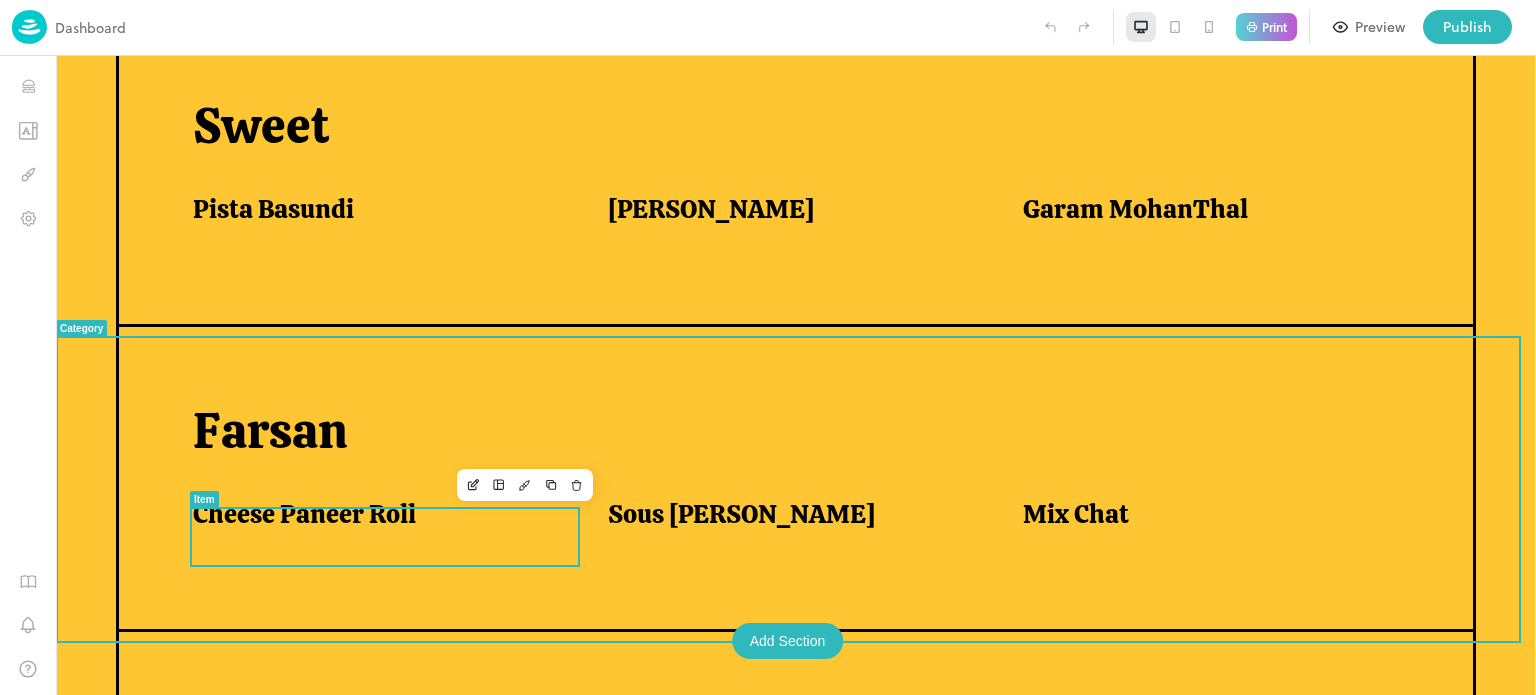 scroll, scrollTop: 983, scrollLeft: 0, axis: vertical 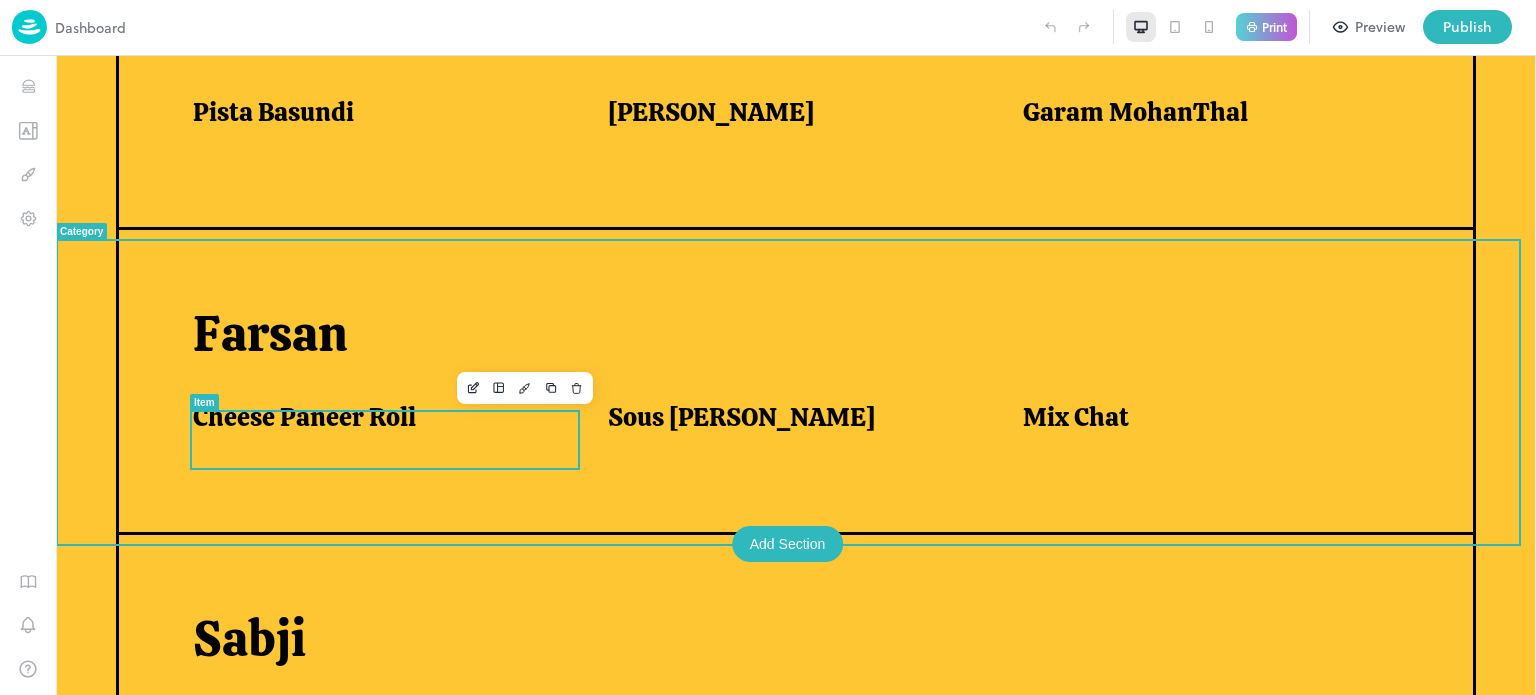 click on "Cheese Paneer Roll" at bounding box center (376, 417) 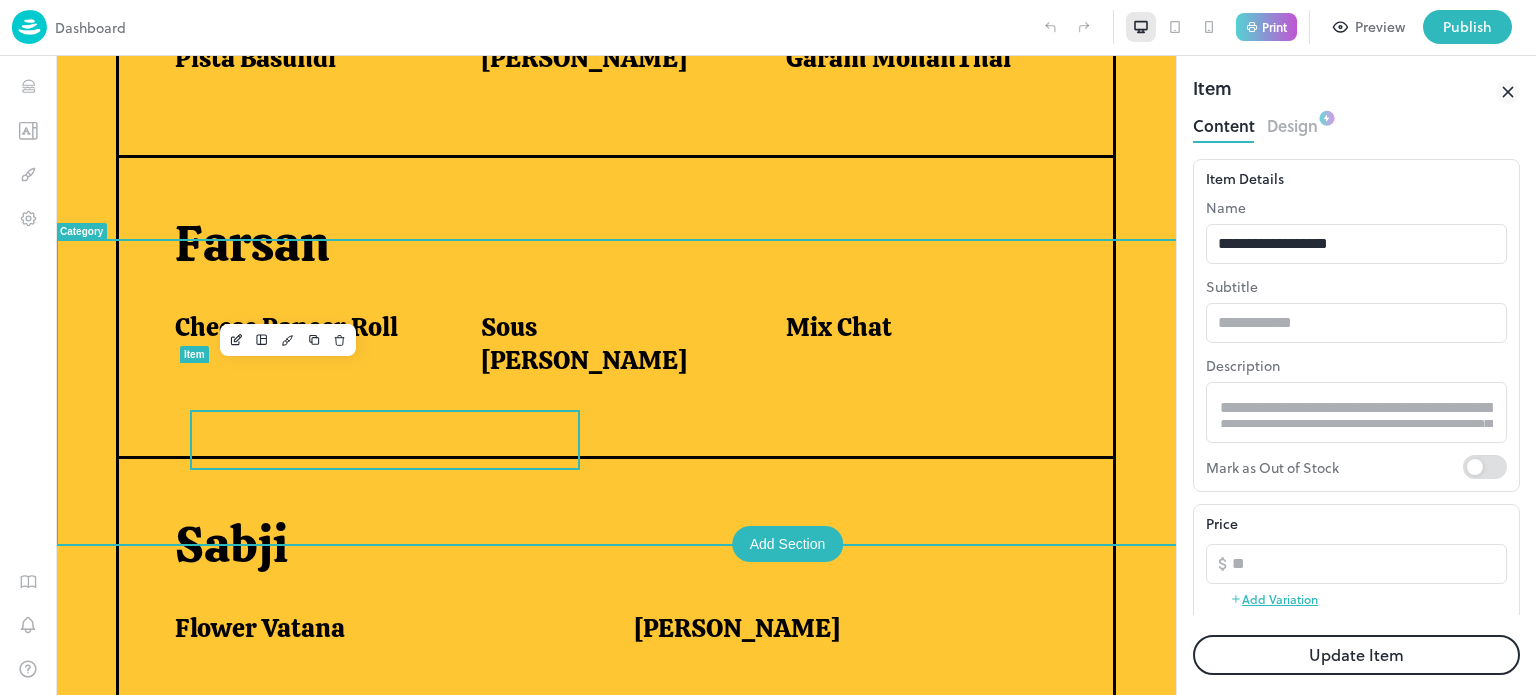 scroll, scrollTop: 941, scrollLeft: 0, axis: vertical 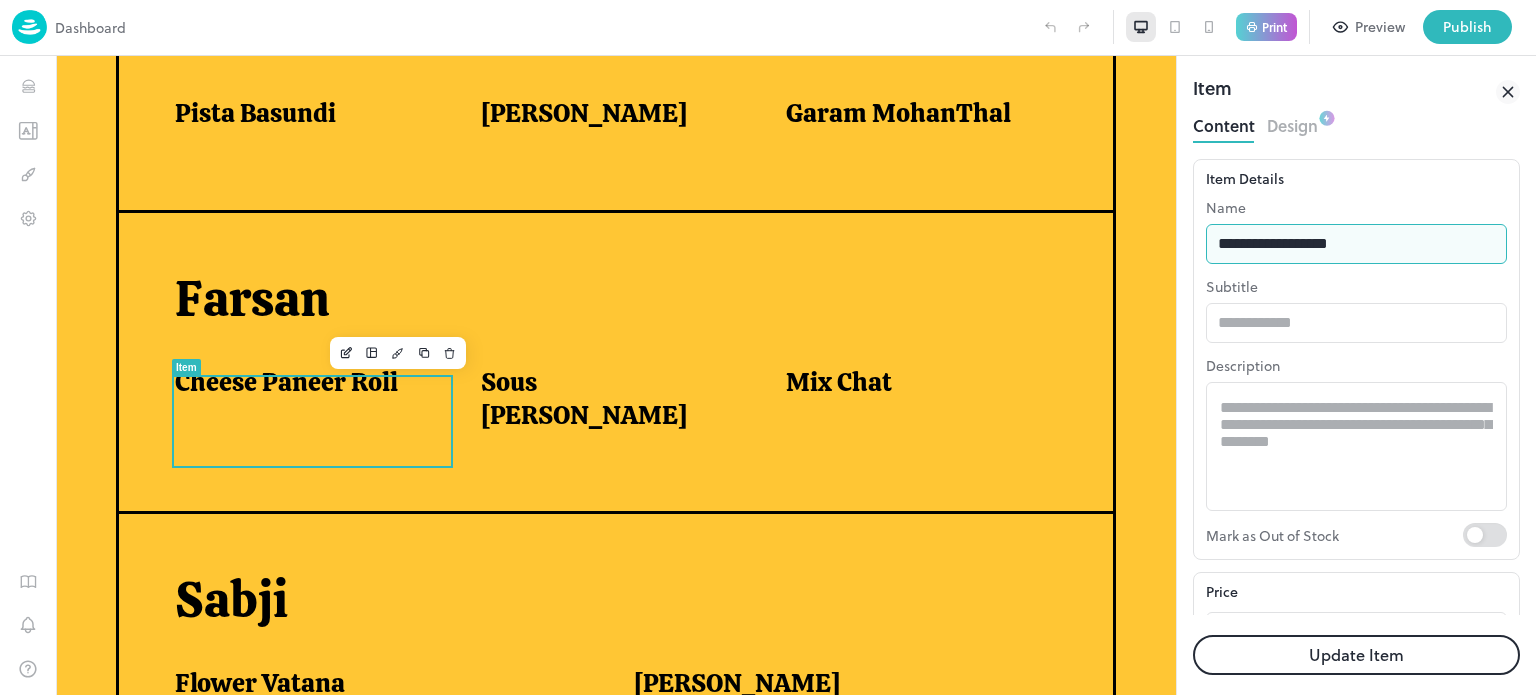 click on "**********" at bounding box center (1356, 244) 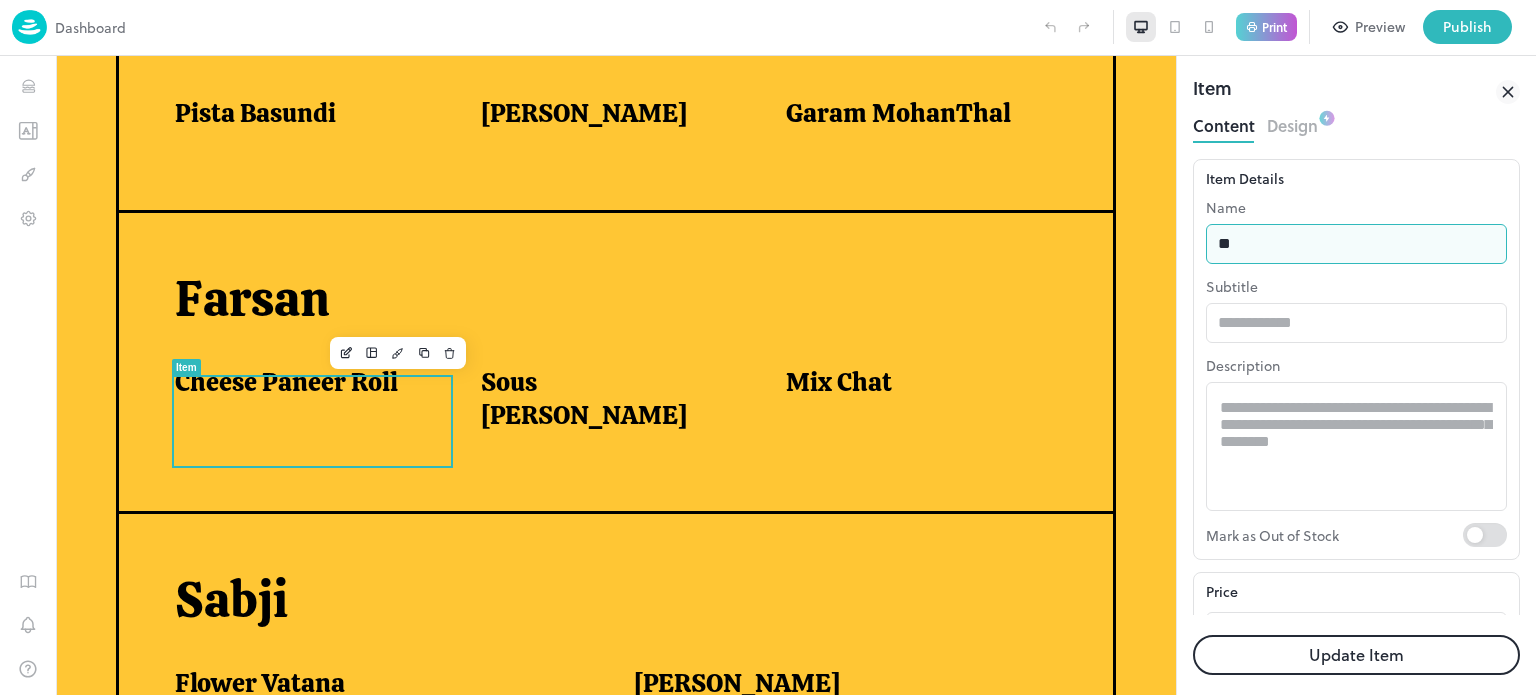 type on "*" 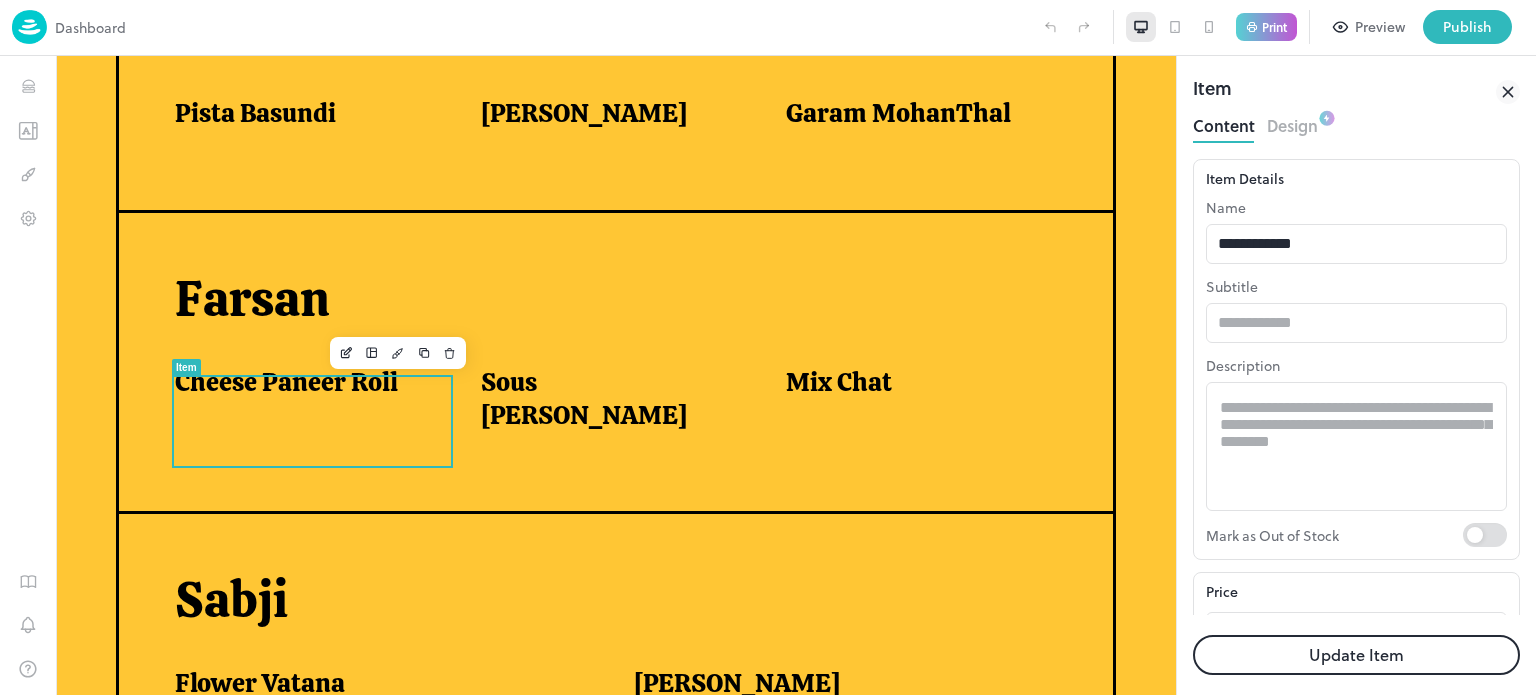 click on "Update Item" at bounding box center [1356, 655] 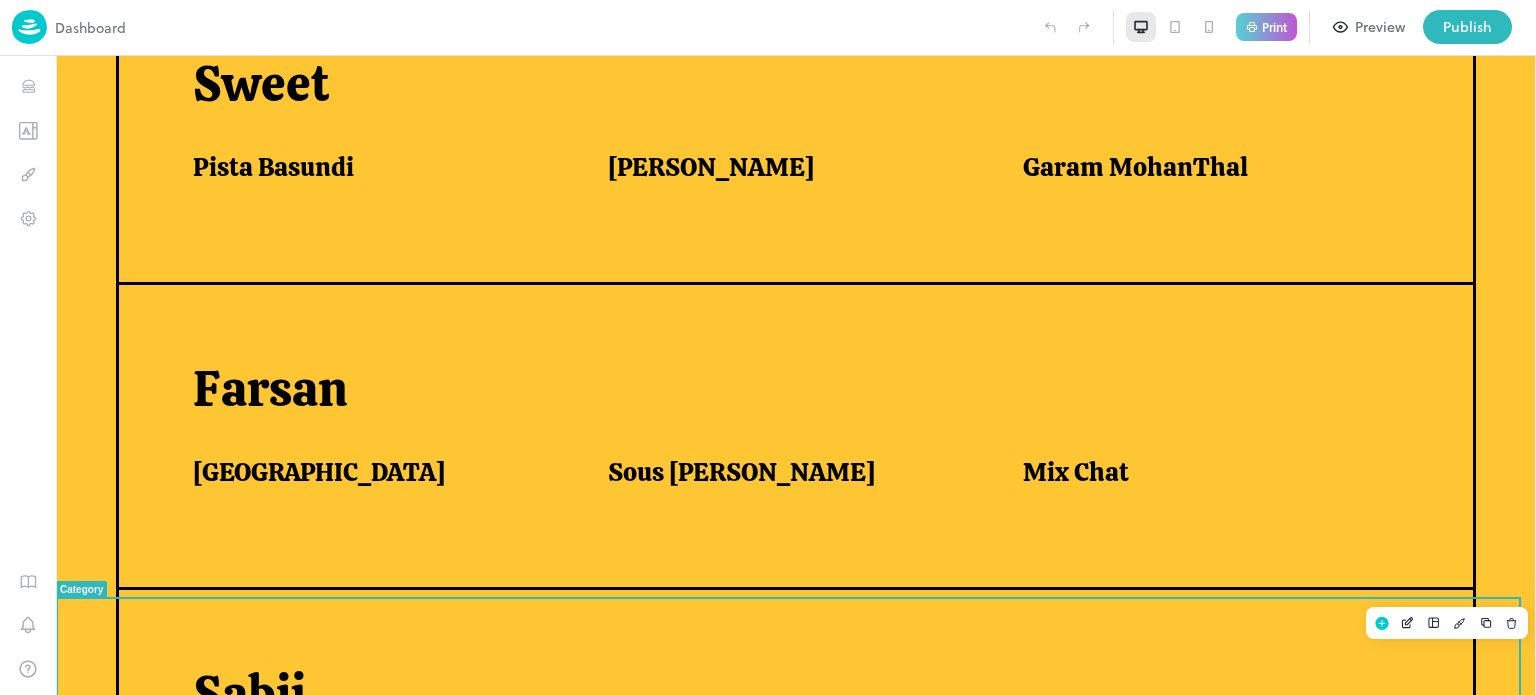 scroll, scrollTop: 983, scrollLeft: 0, axis: vertical 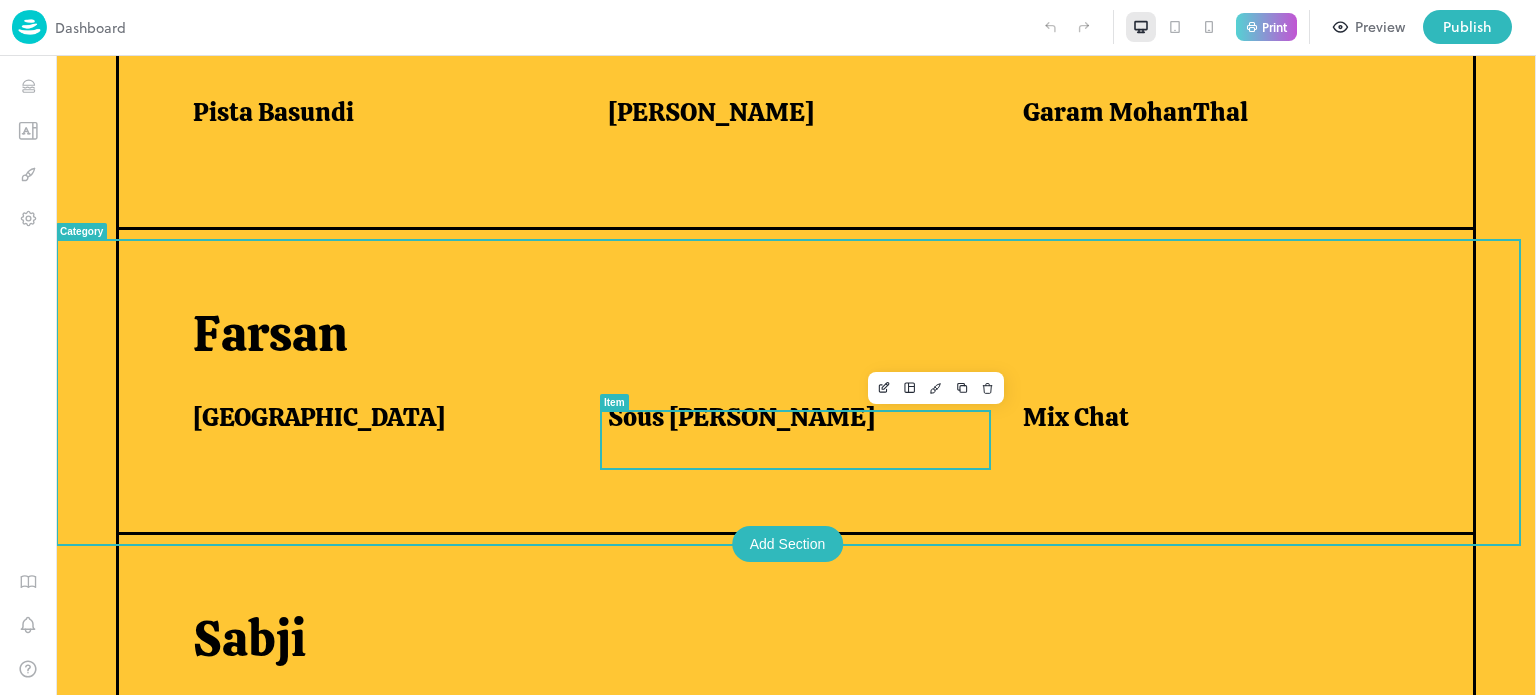 click on "Sous [PERSON_NAME]" at bounding box center [791, 417] 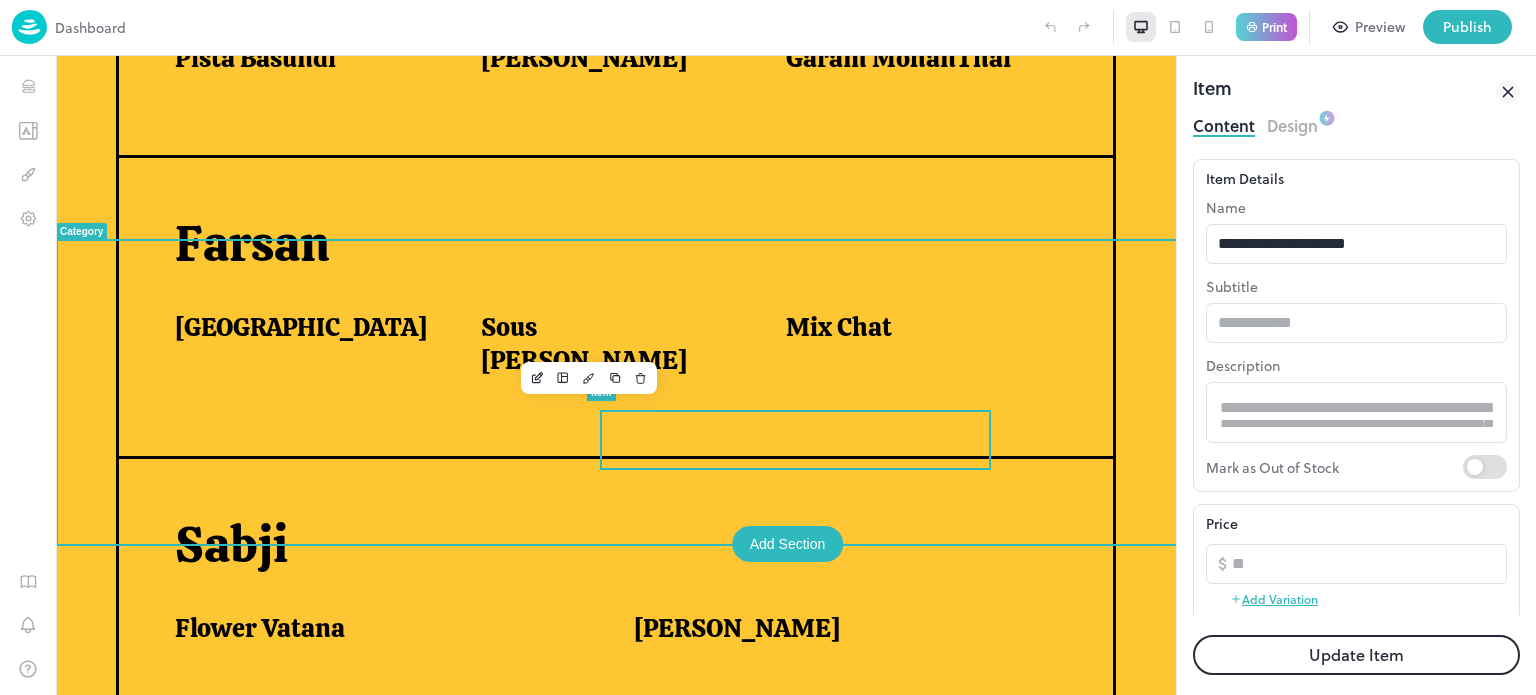 scroll, scrollTop: 930, scrollLeft: 0, axis: vertical 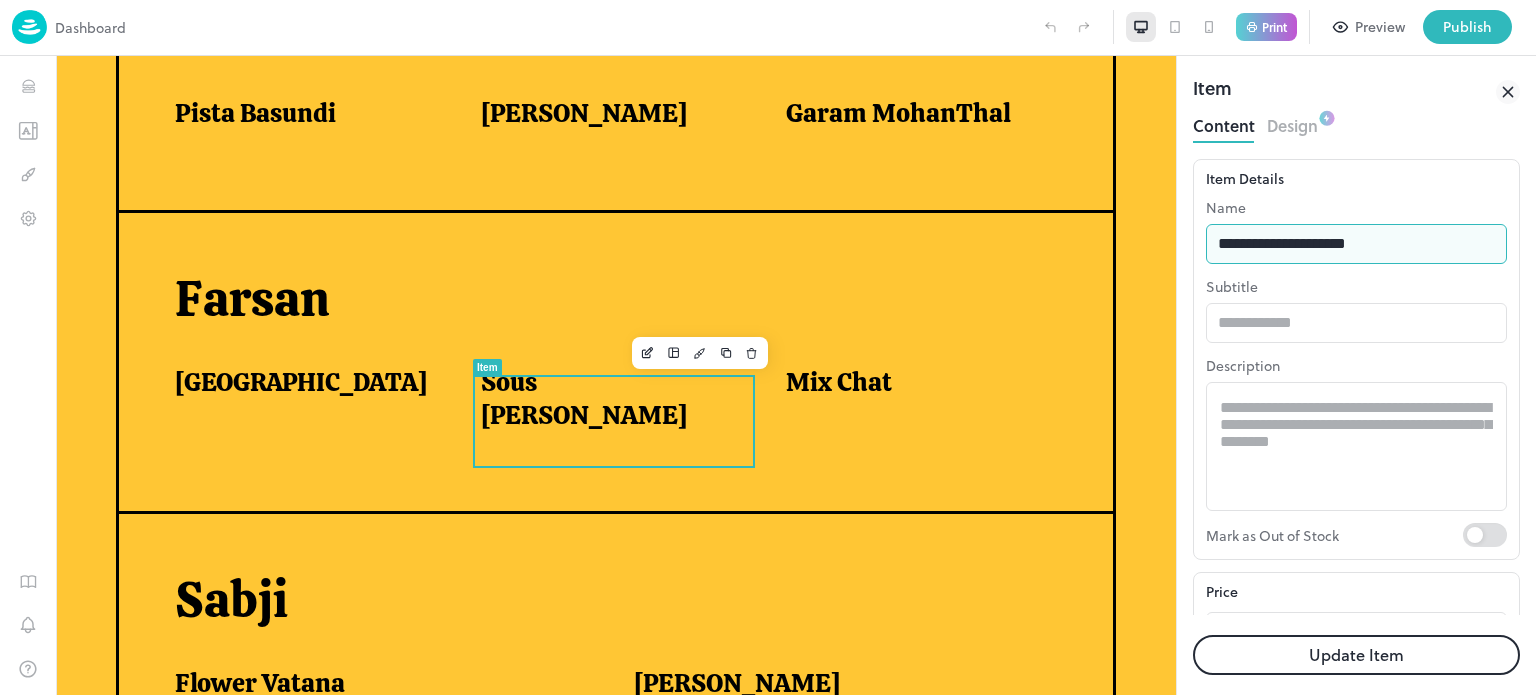 click on "**********" at bounding box center [1356, 244] 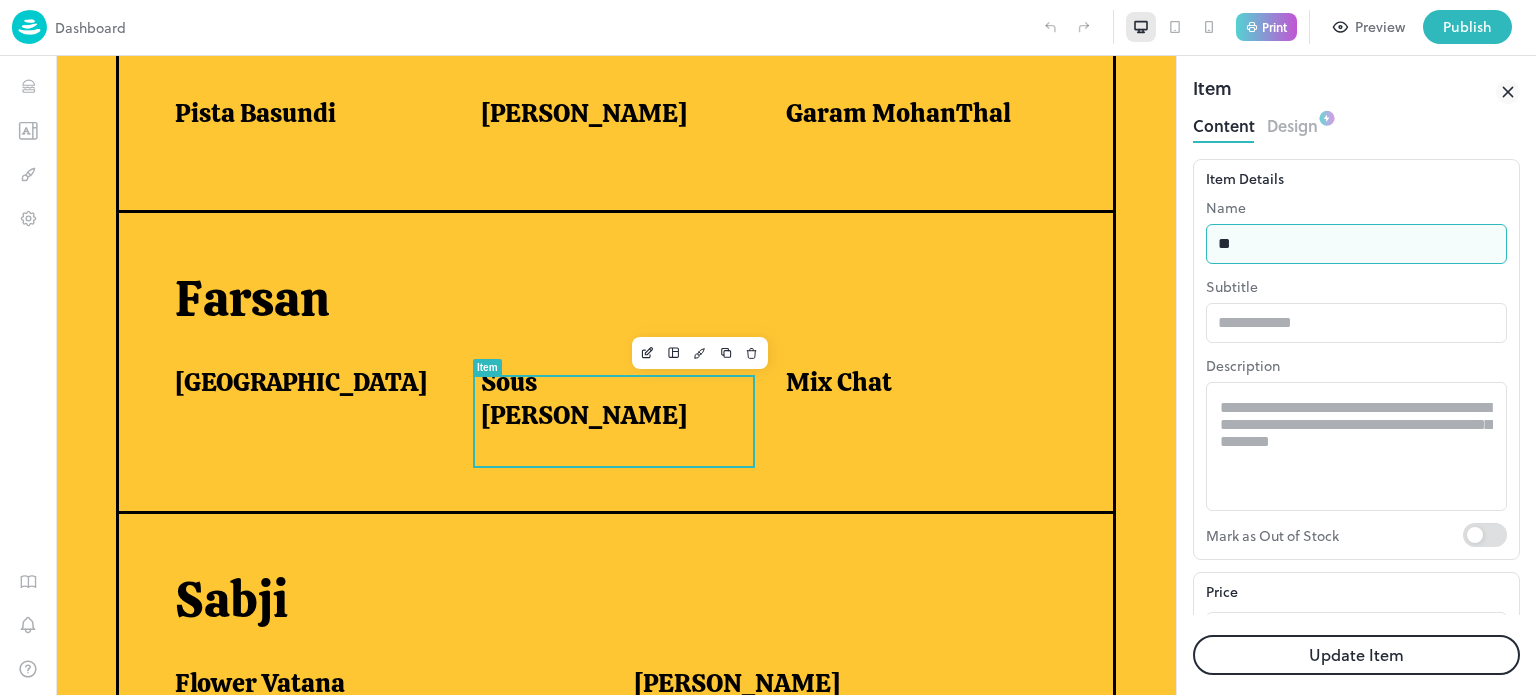 type on "*" 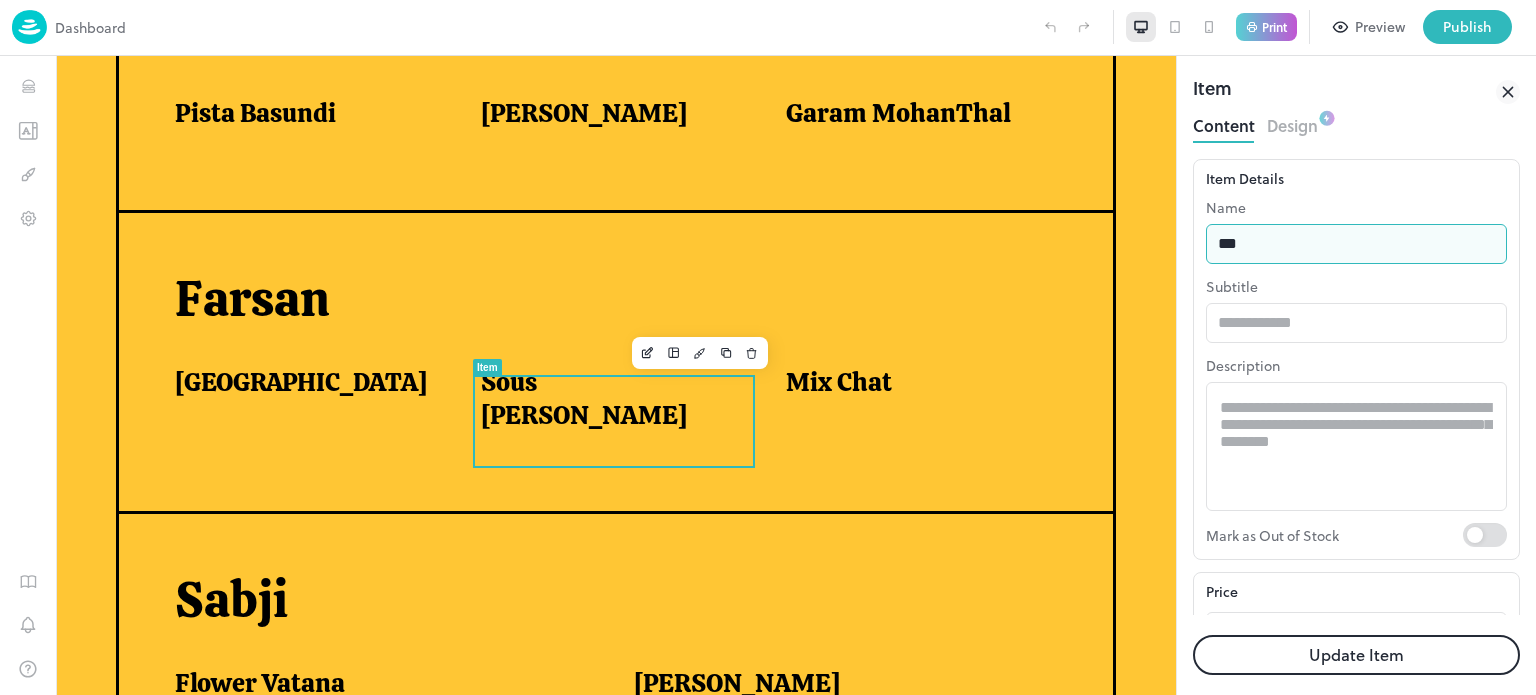 type on "**********" 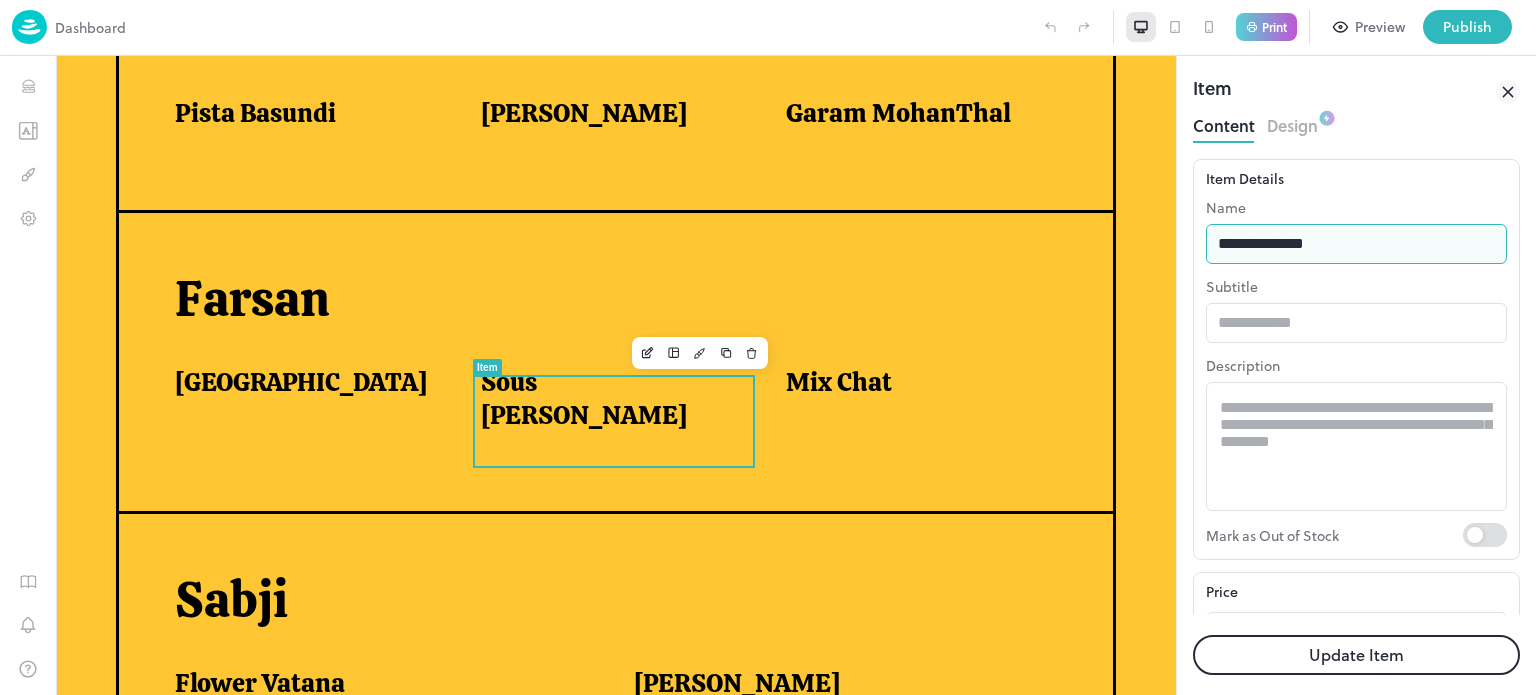 click on "Update Item" at bounding box center [1356, 655] 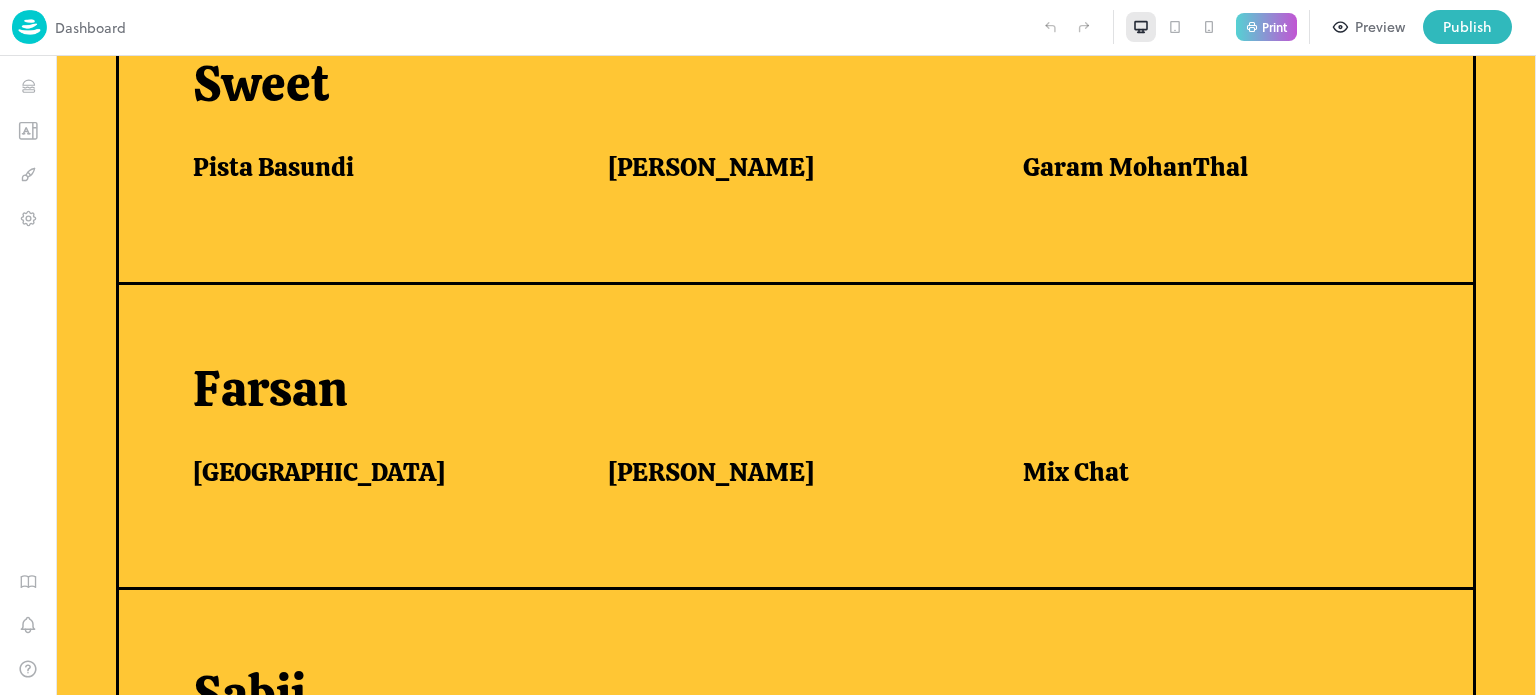 scroll, scrollTop: 983, scrollLeft: 0, axis: vertical 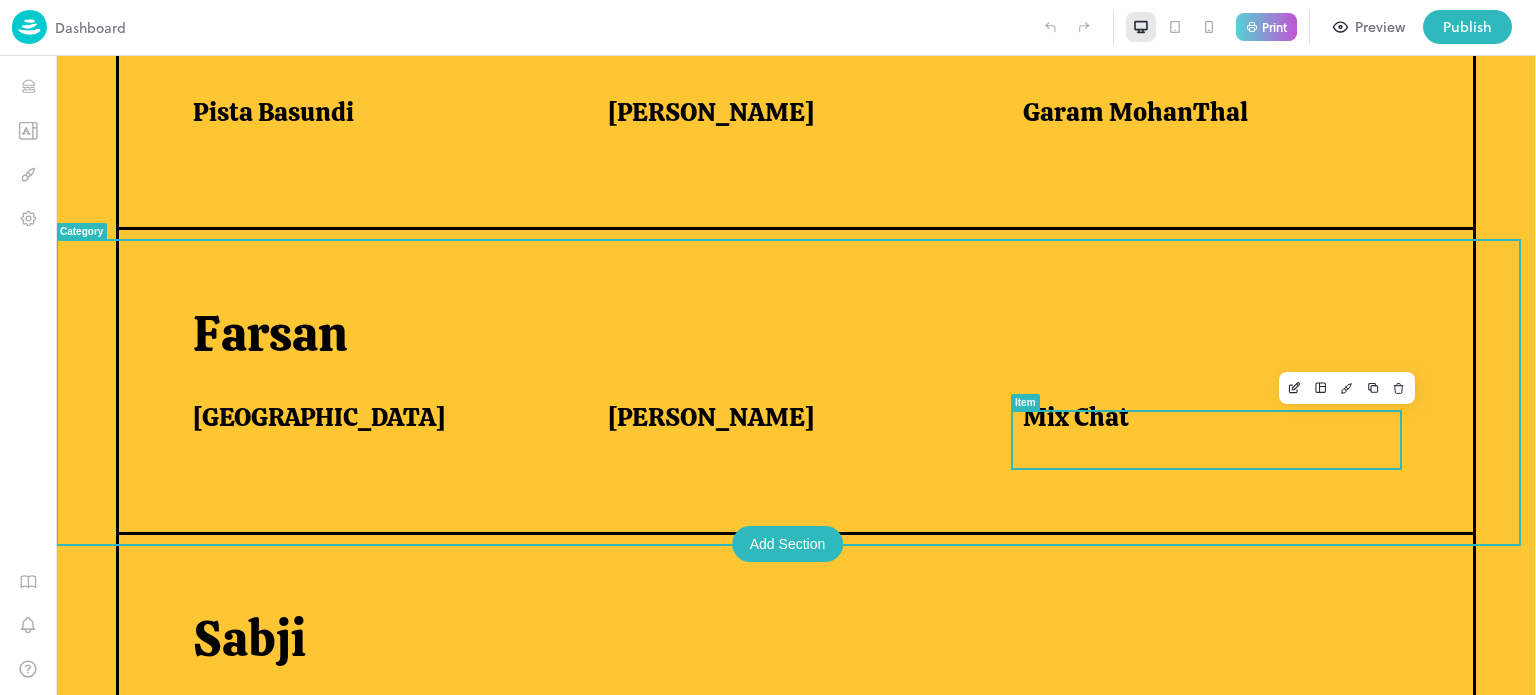 click on "Mix Chat" at bounding box center (1076, 417) 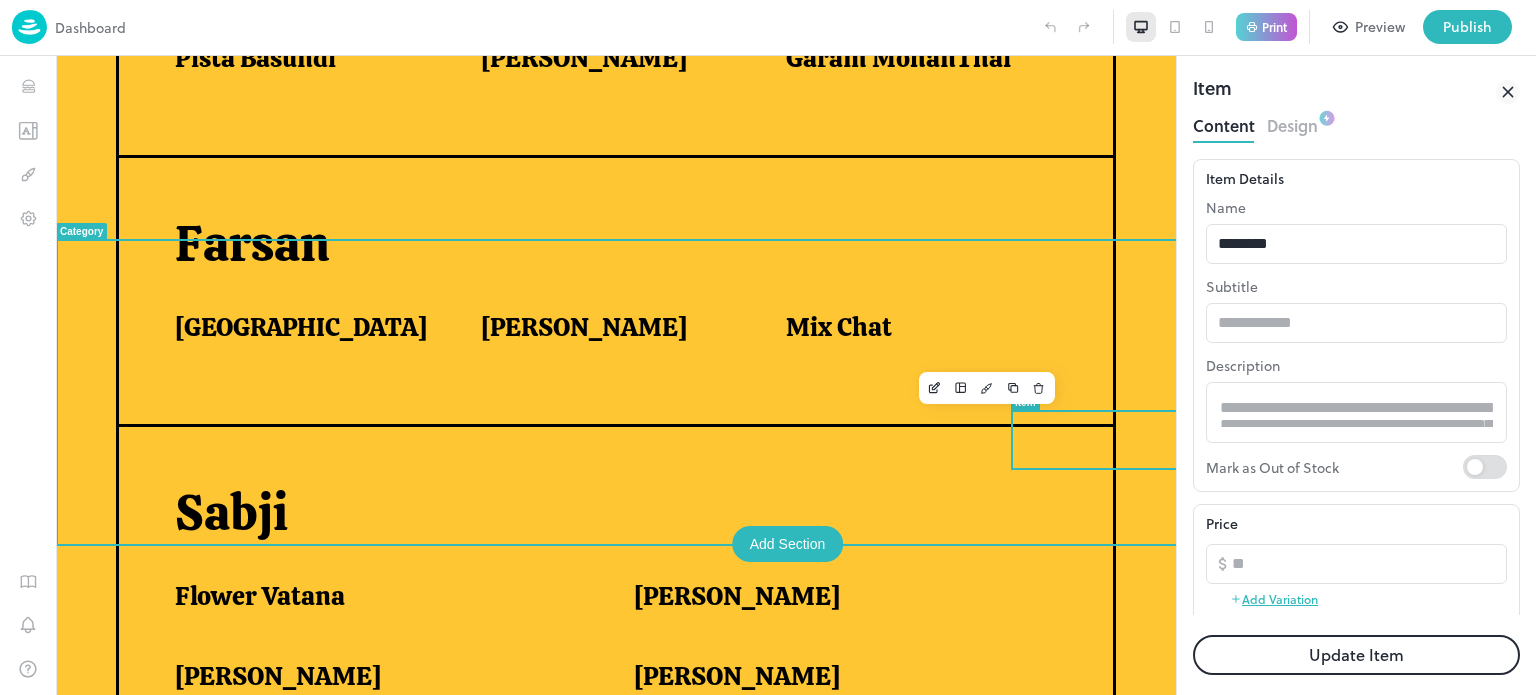scroll, scrollTop: 932, scrollLeft: 0, axis: vertical 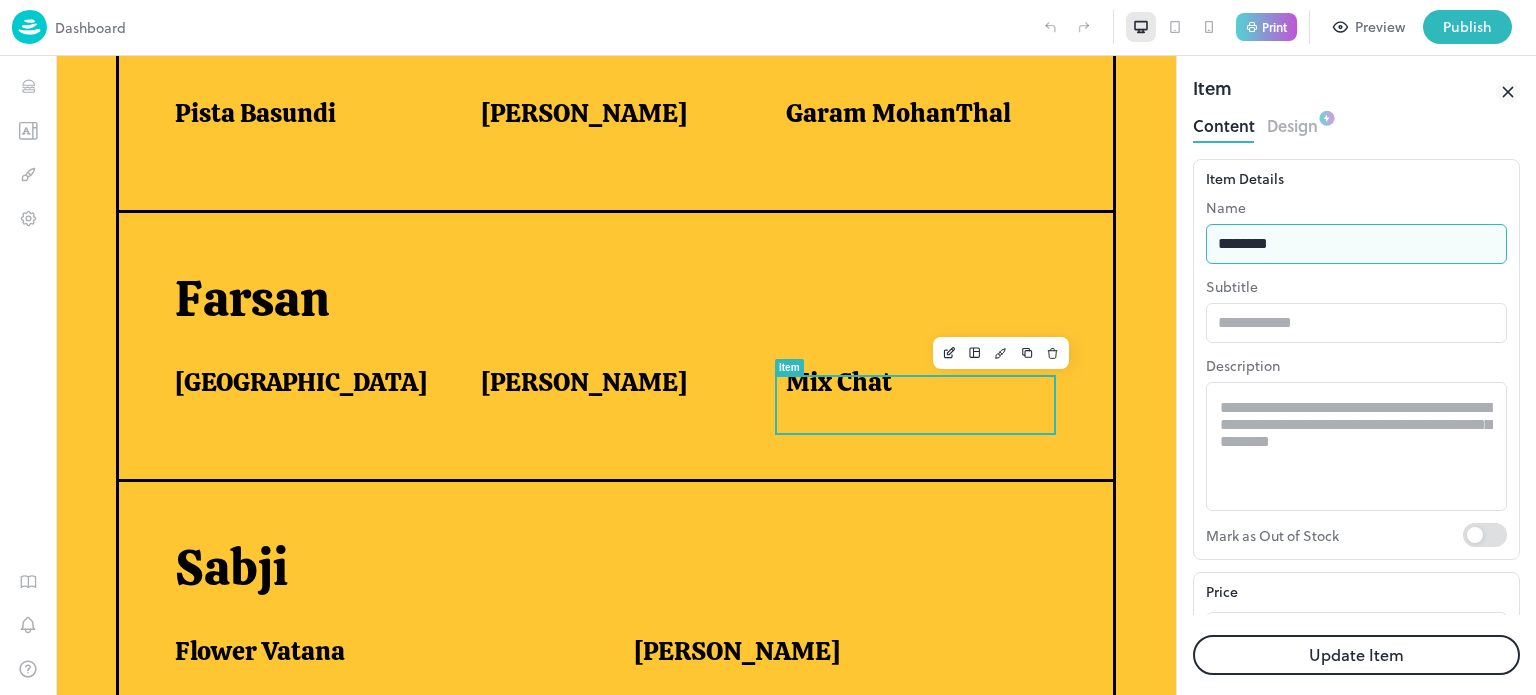 click on "********" at bounding box center (1356, 244) 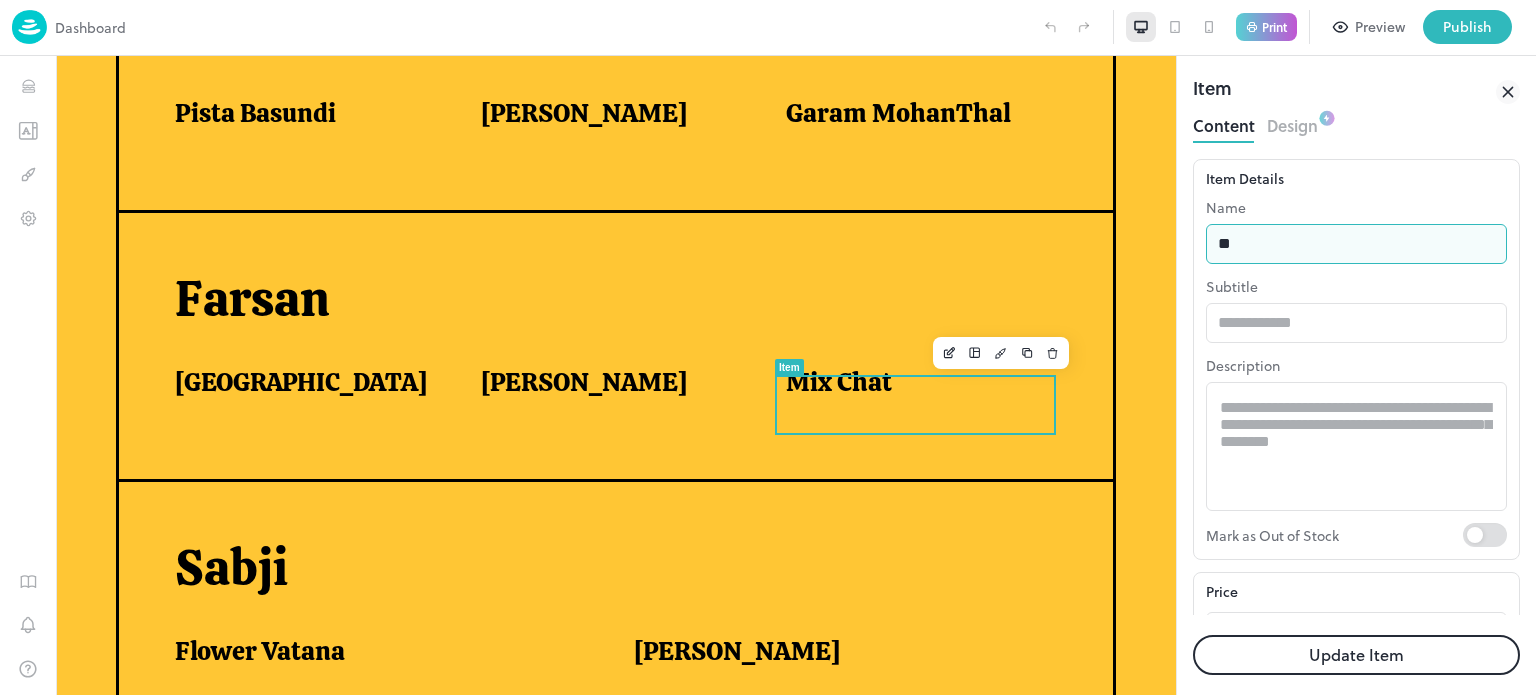type on "*" 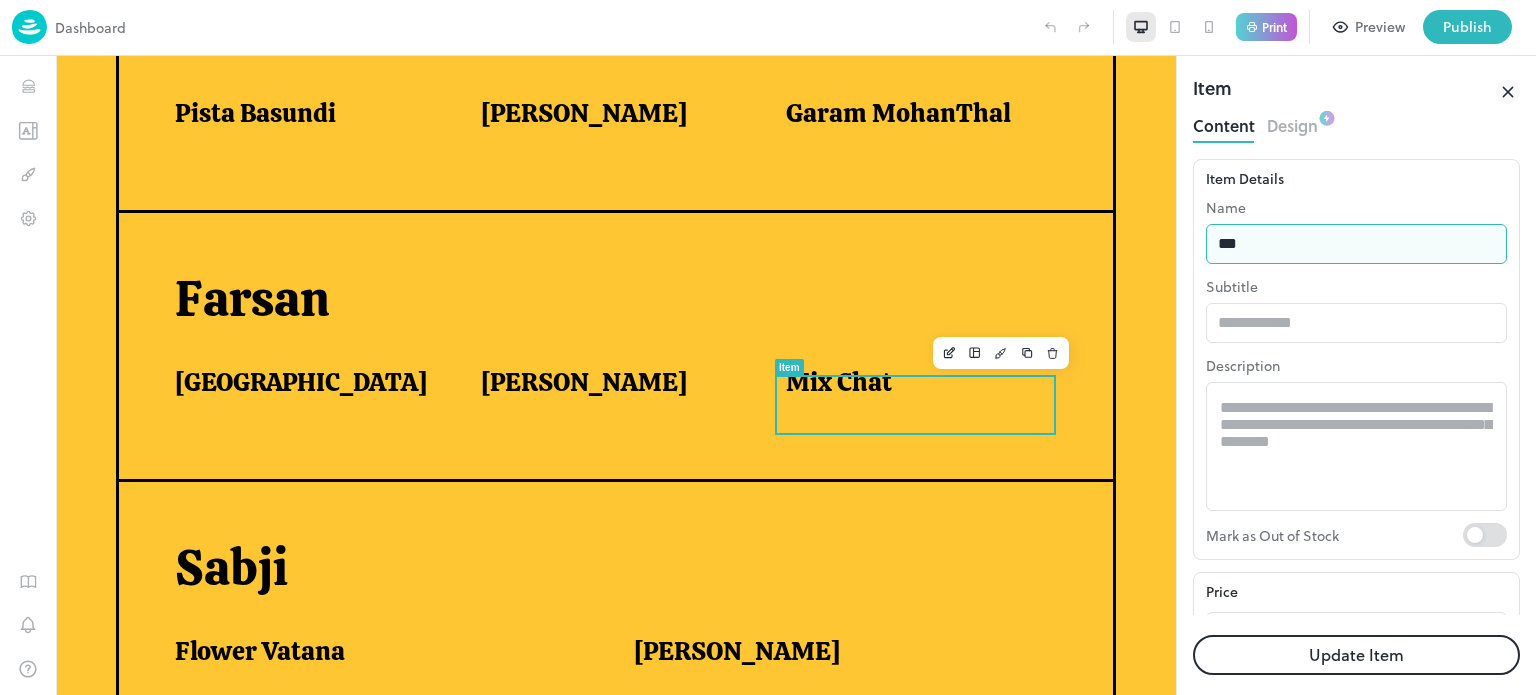 type on "********" 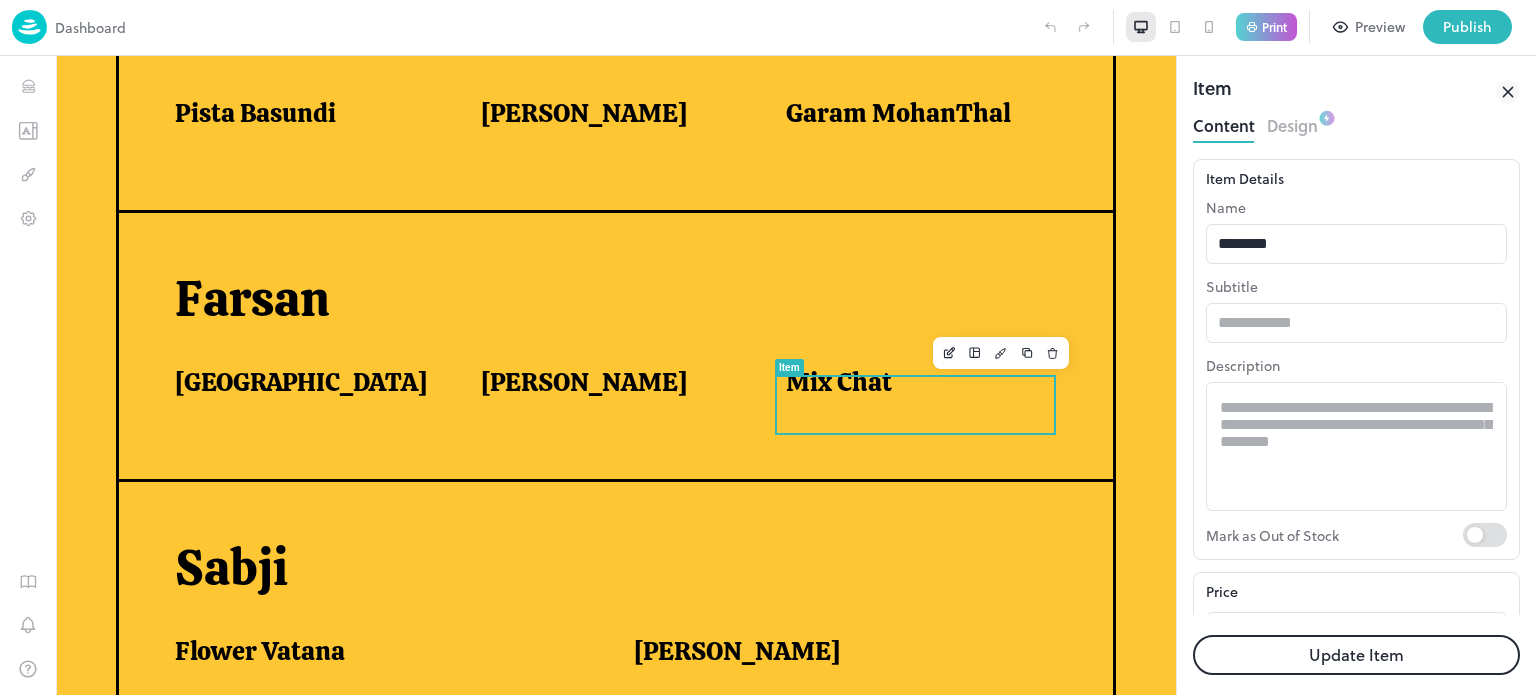 click on "Update Item" at bounding box center (1356, 655) 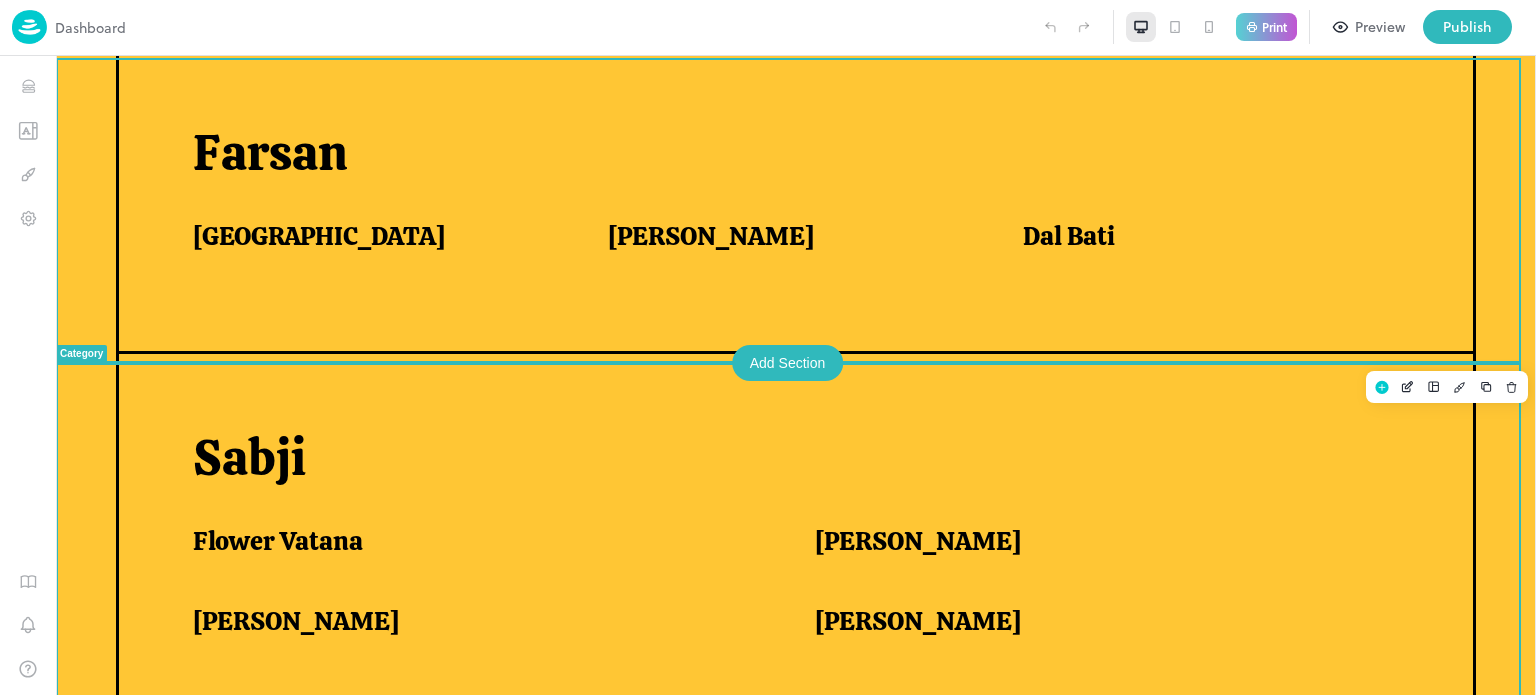 scroll, scrollTop: 1179, scrollLeft: 0, axis: vertical 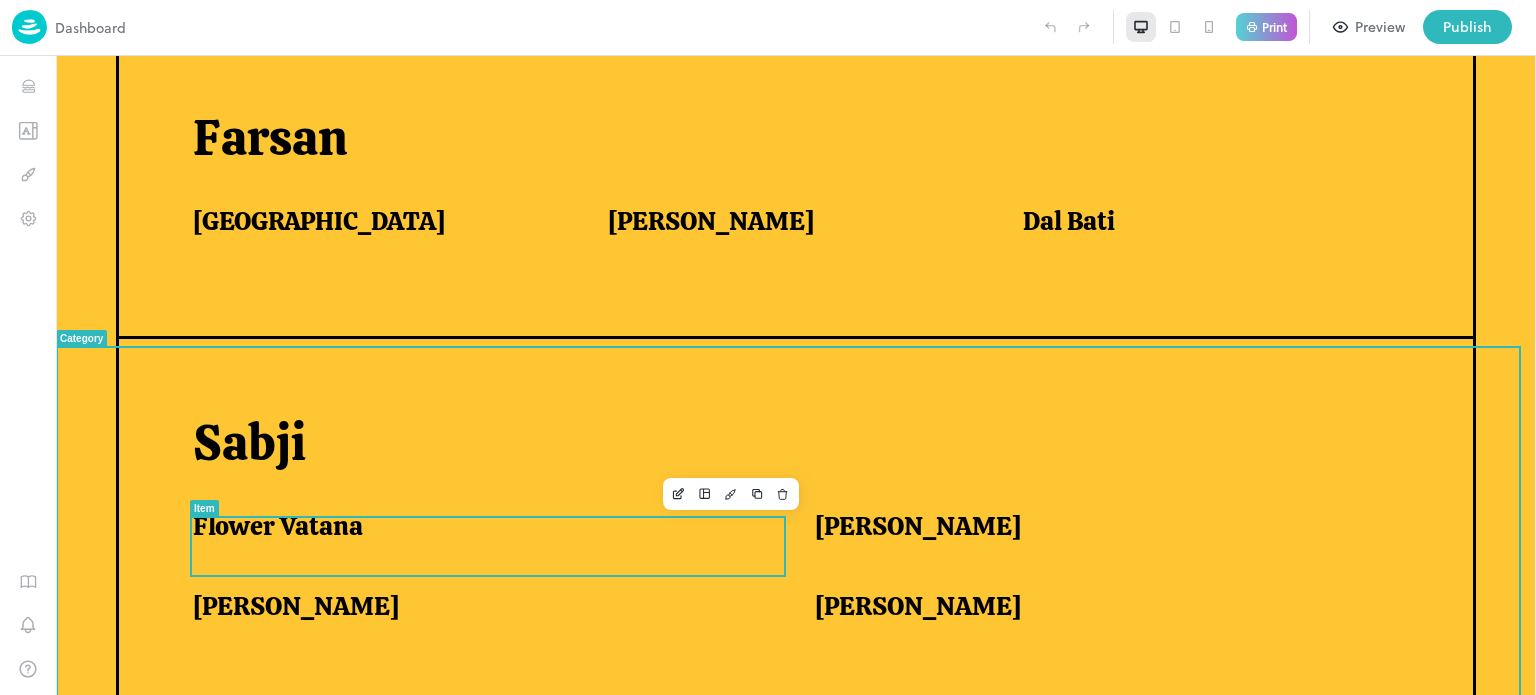 click on "Flower Vatana" at bounding box center [479, 526] 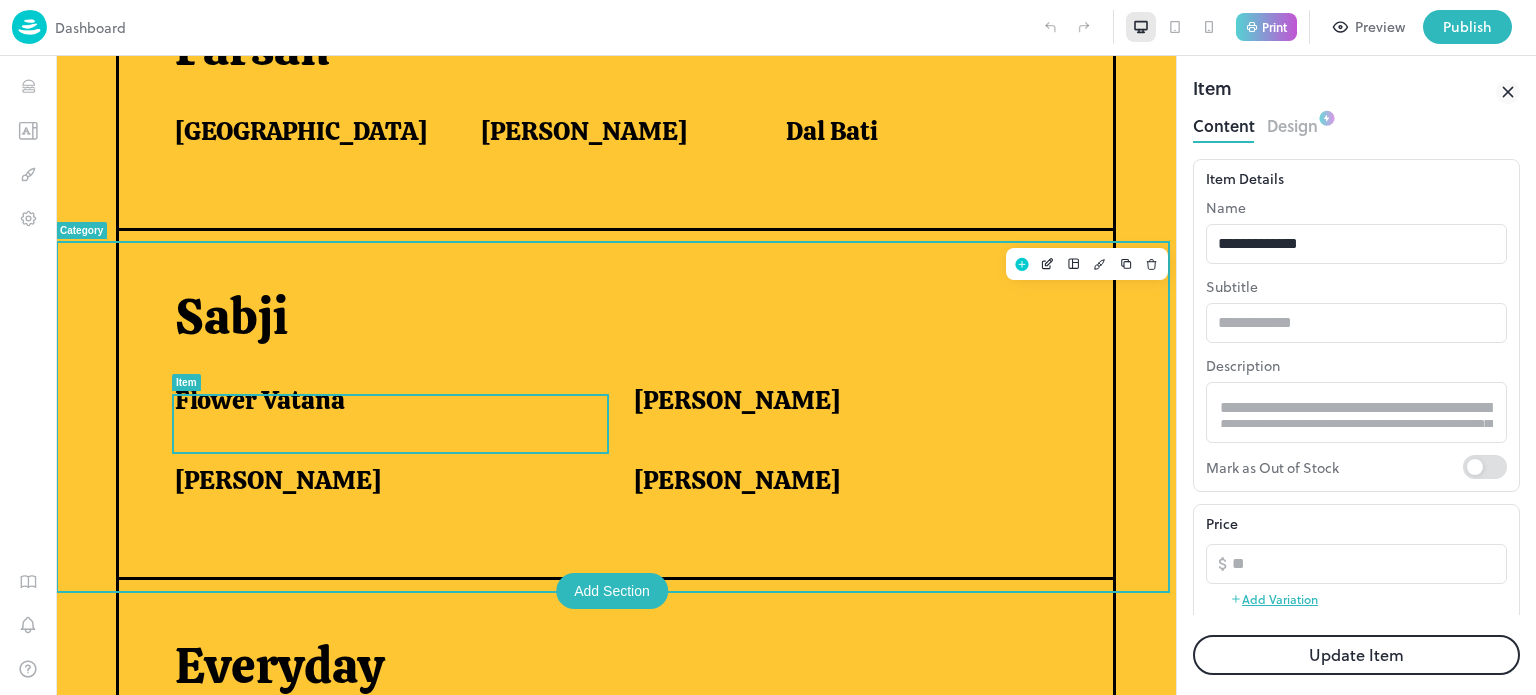 scroll, scrollTop: 1088, scrollLeft: 0, axis: vertical 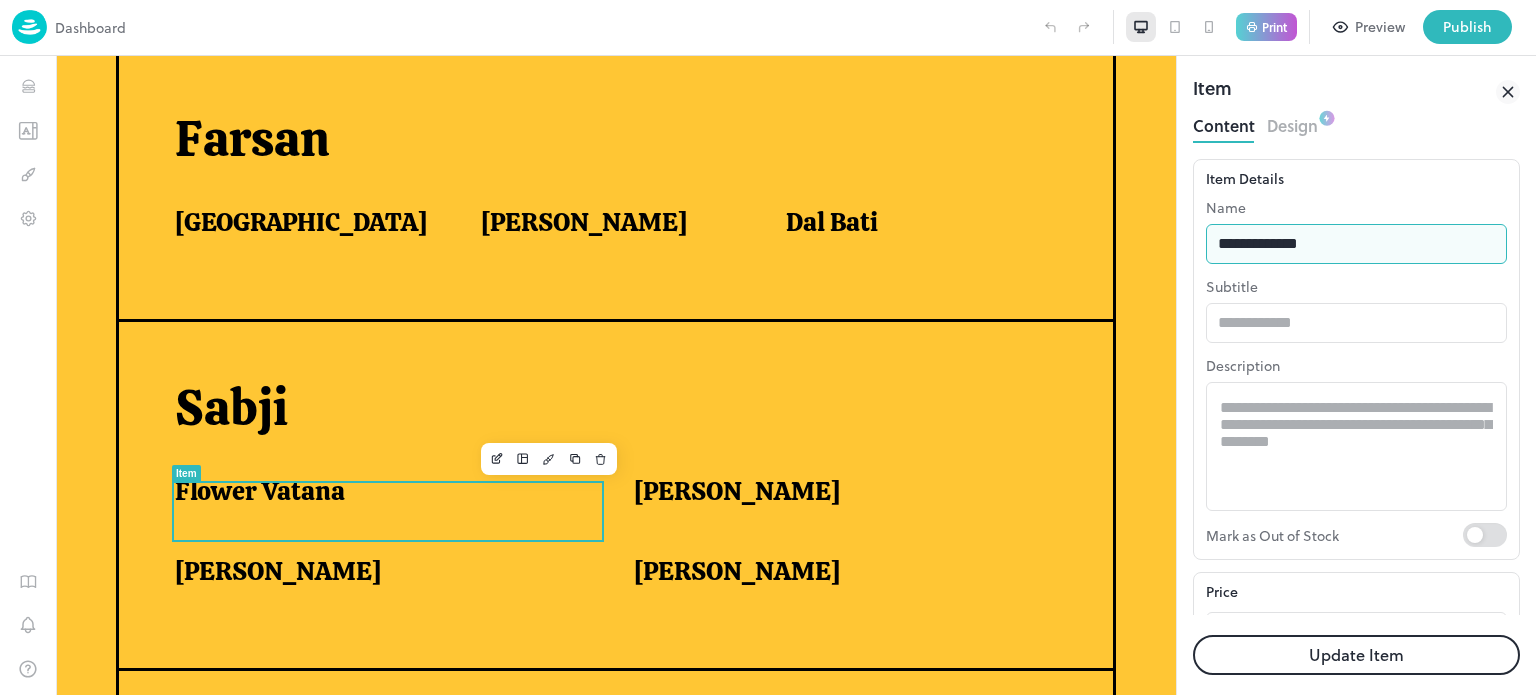 click on "**********" at bounding box center [1356, 244] 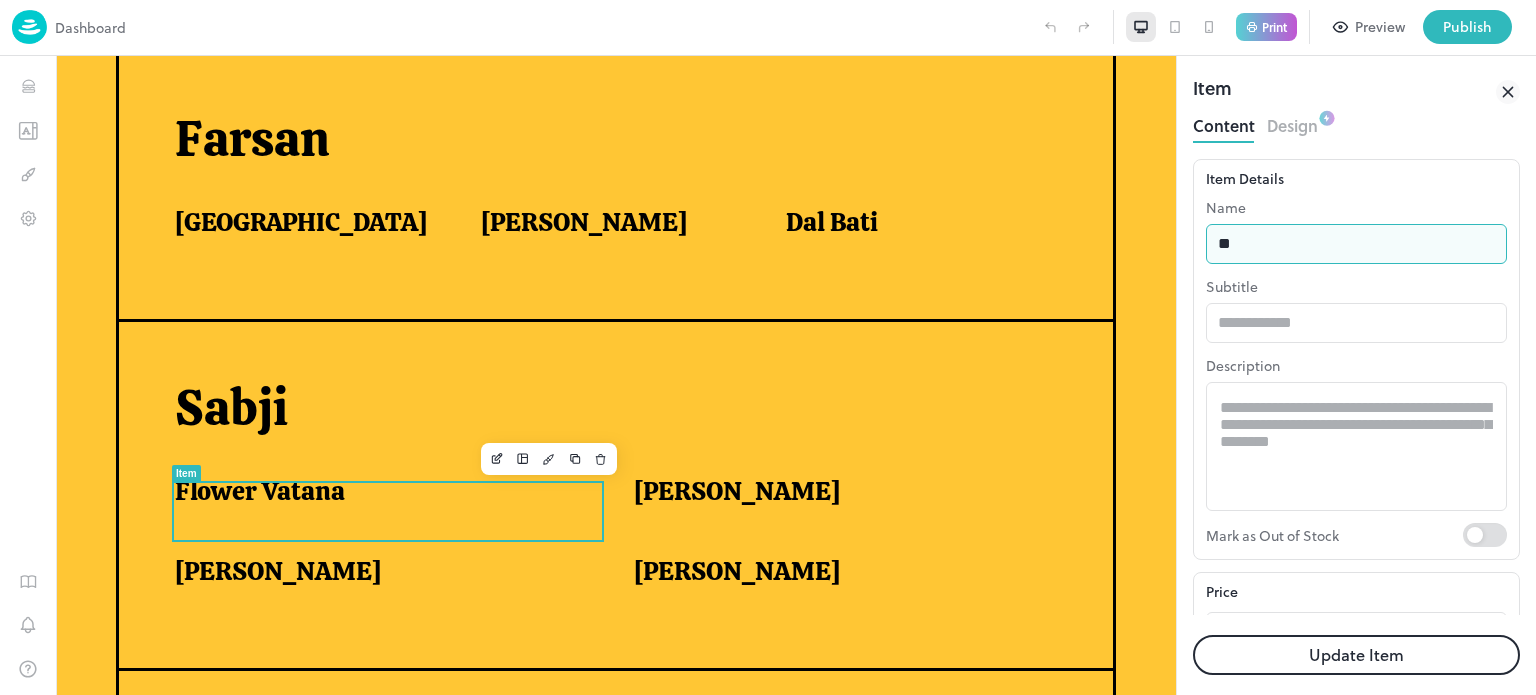 type on "*" 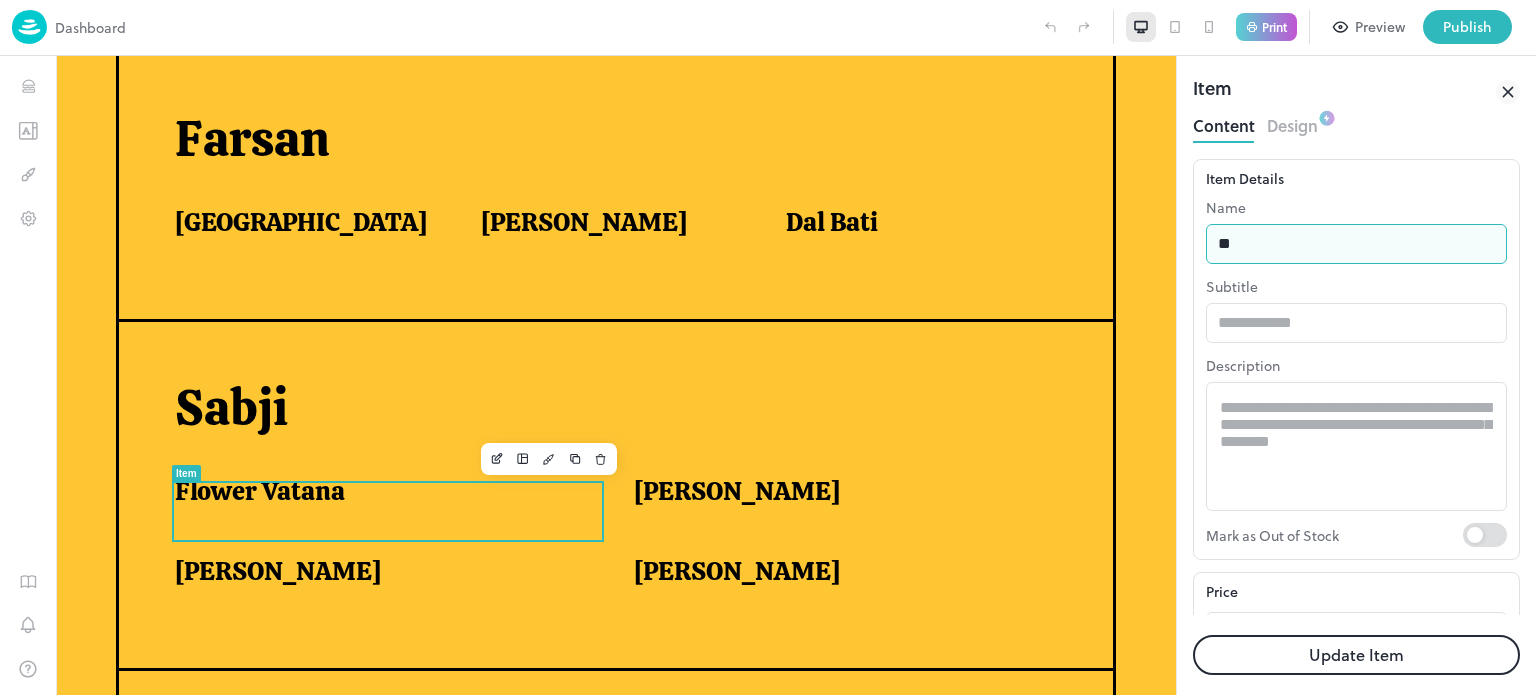 type on "**********" 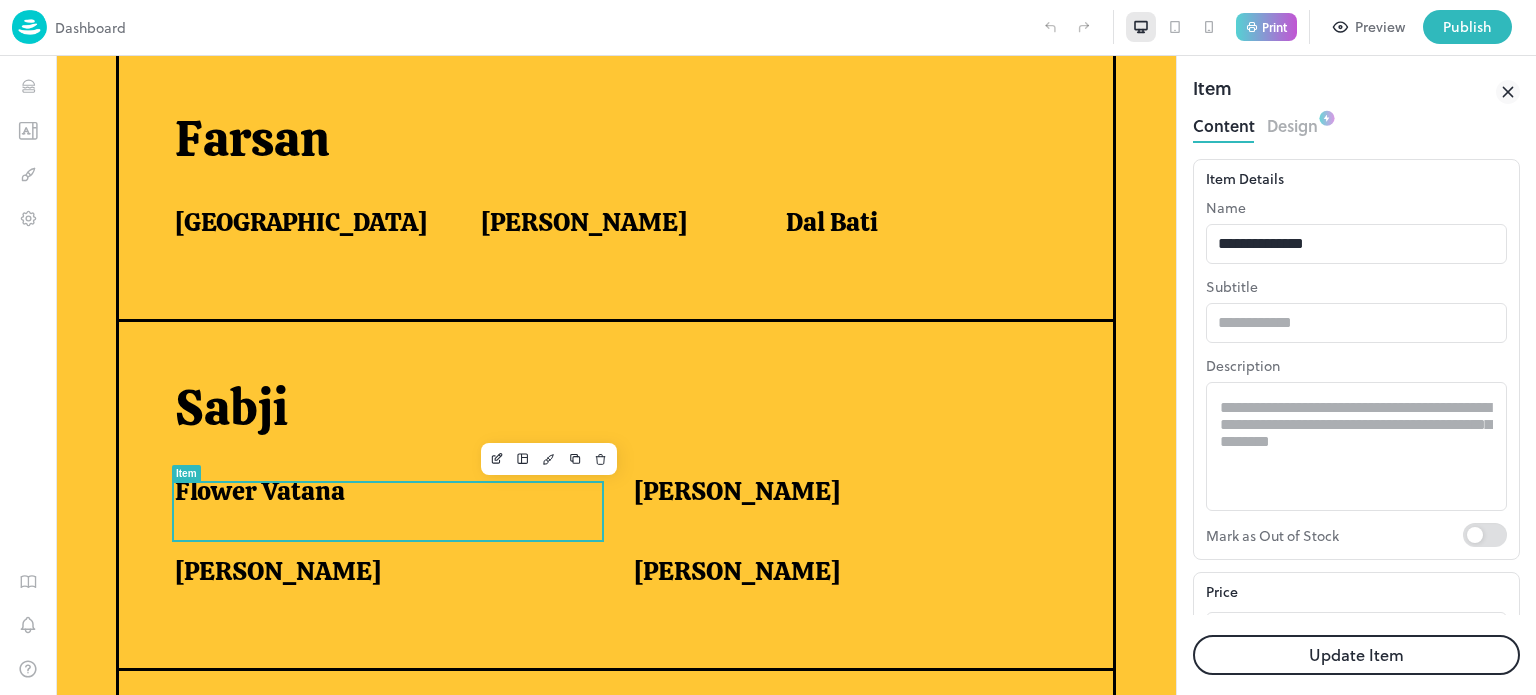 click on "Update Item" at bounding box center (1356, 655) 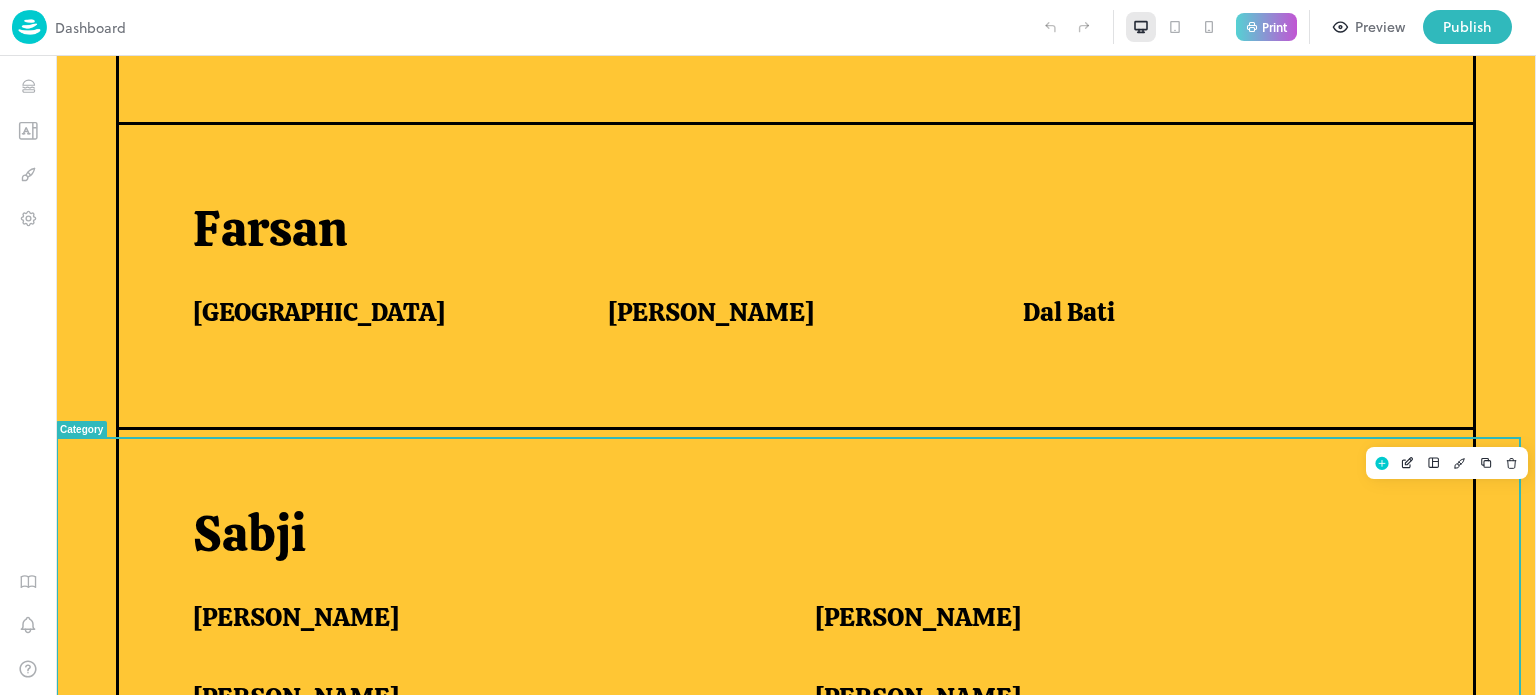scroll, scrollTop: 1179, scrollLeft: 0, axis: vertical 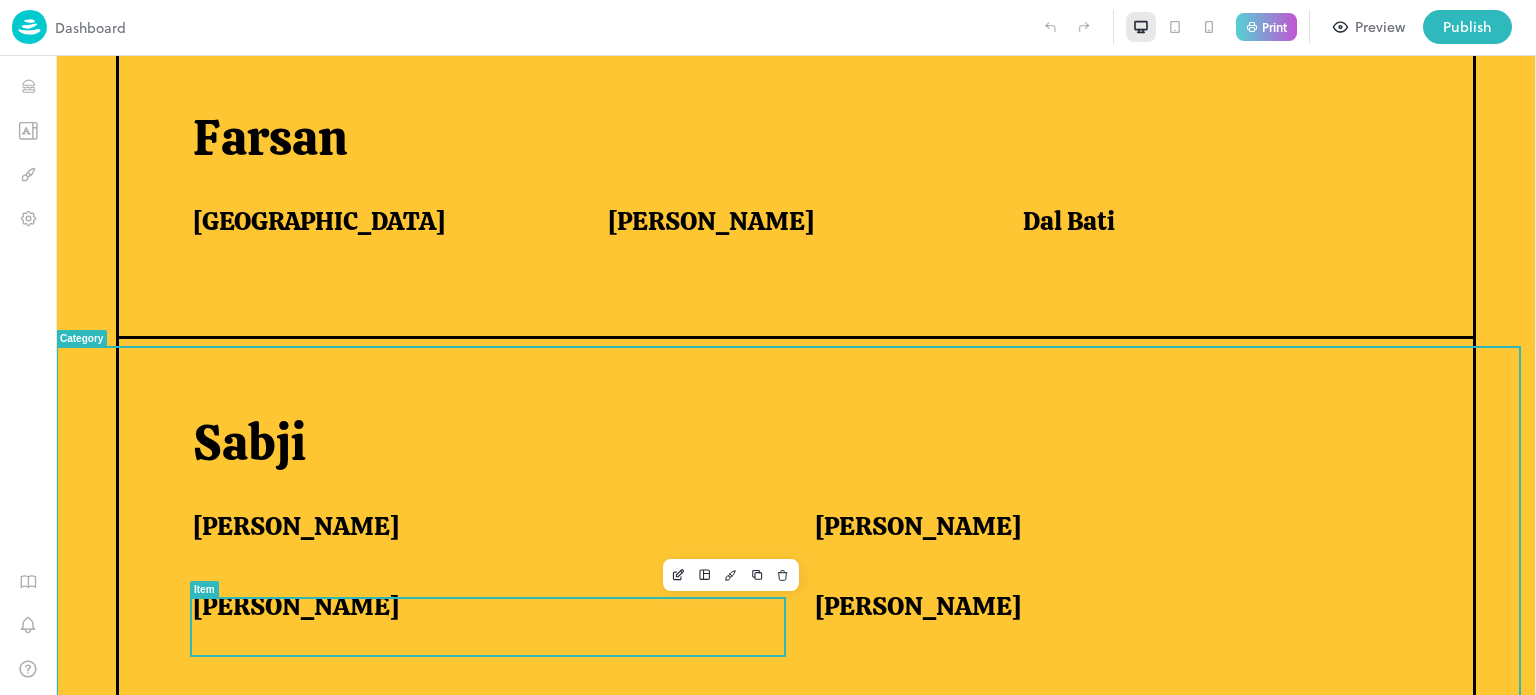 click on "[PERSON_NAME]" at bounding box center (479, 606) 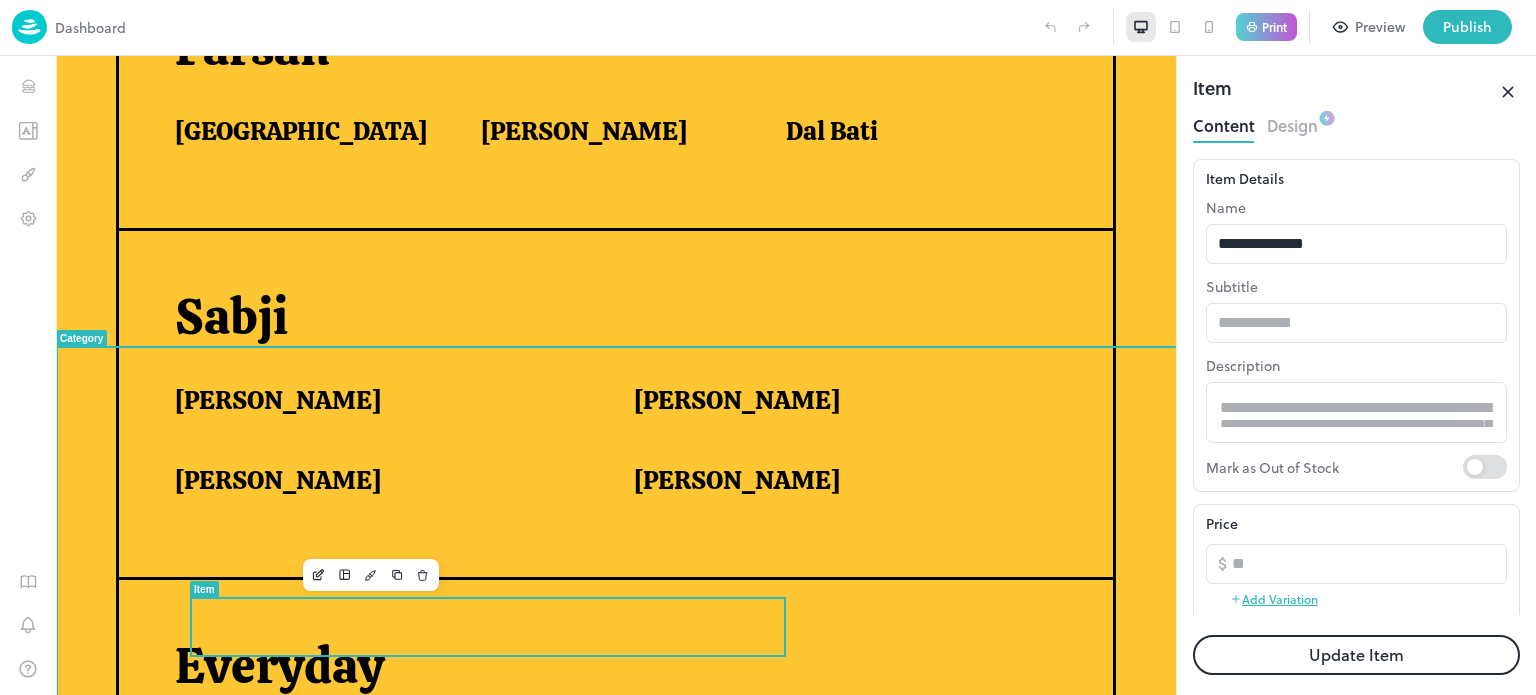 scroll, scrollTop: 0, scrollLeft: 0, axis: both 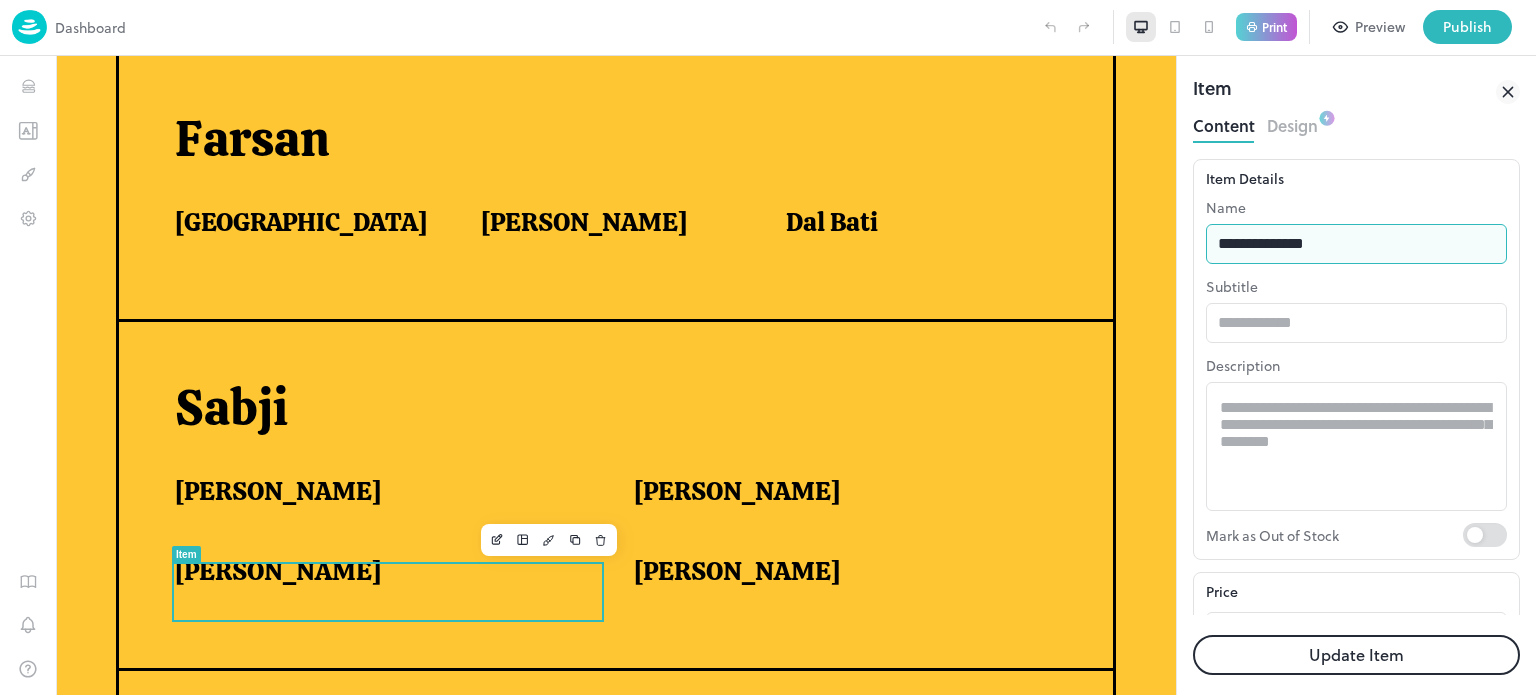 click on "**********" at bounding box center (1356, 244) 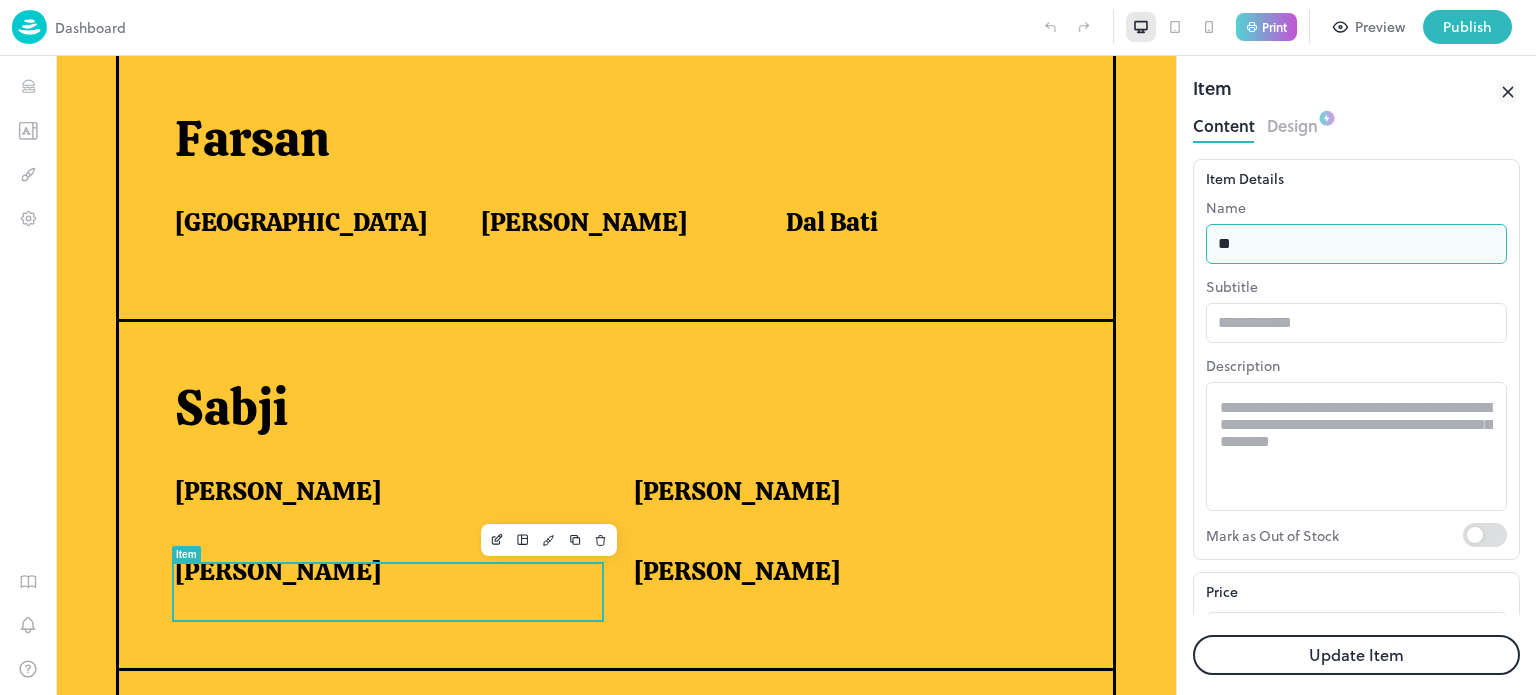 type on "*" 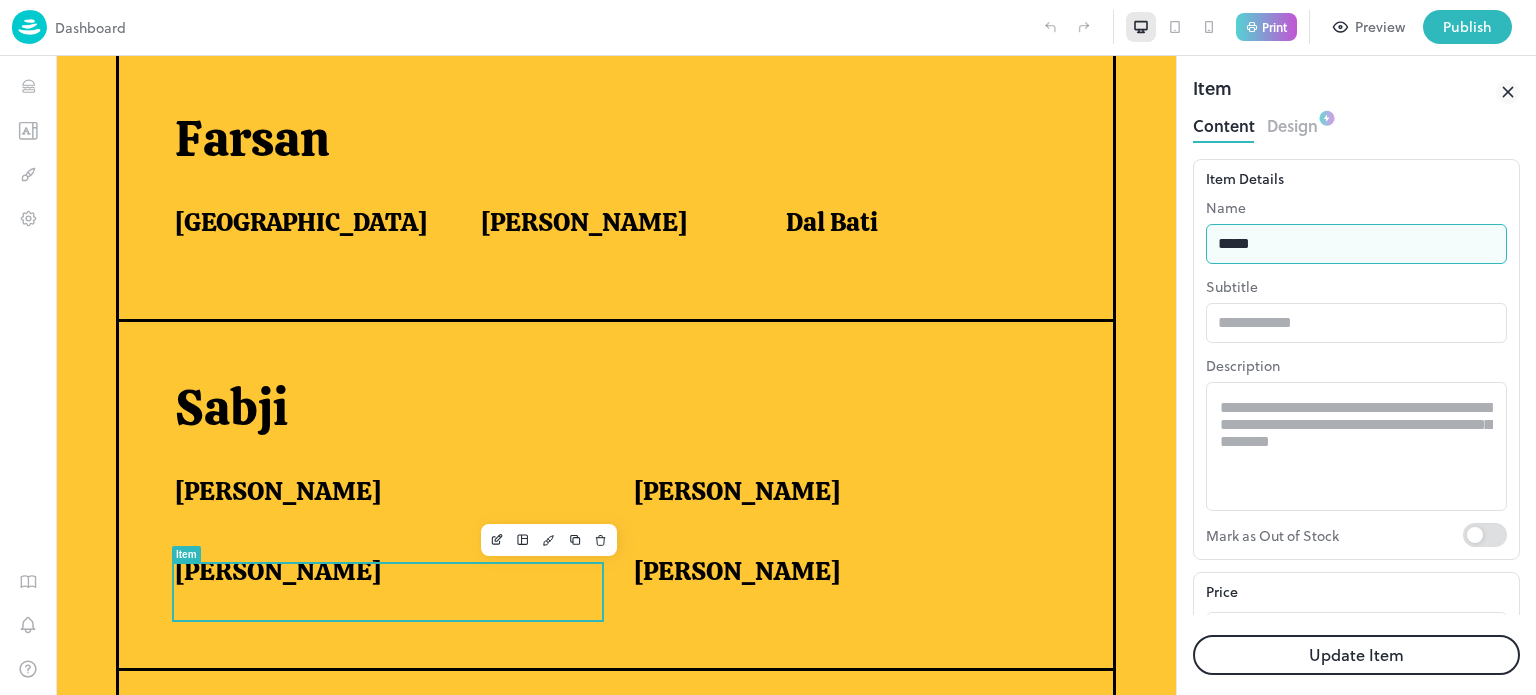 type on "**********" 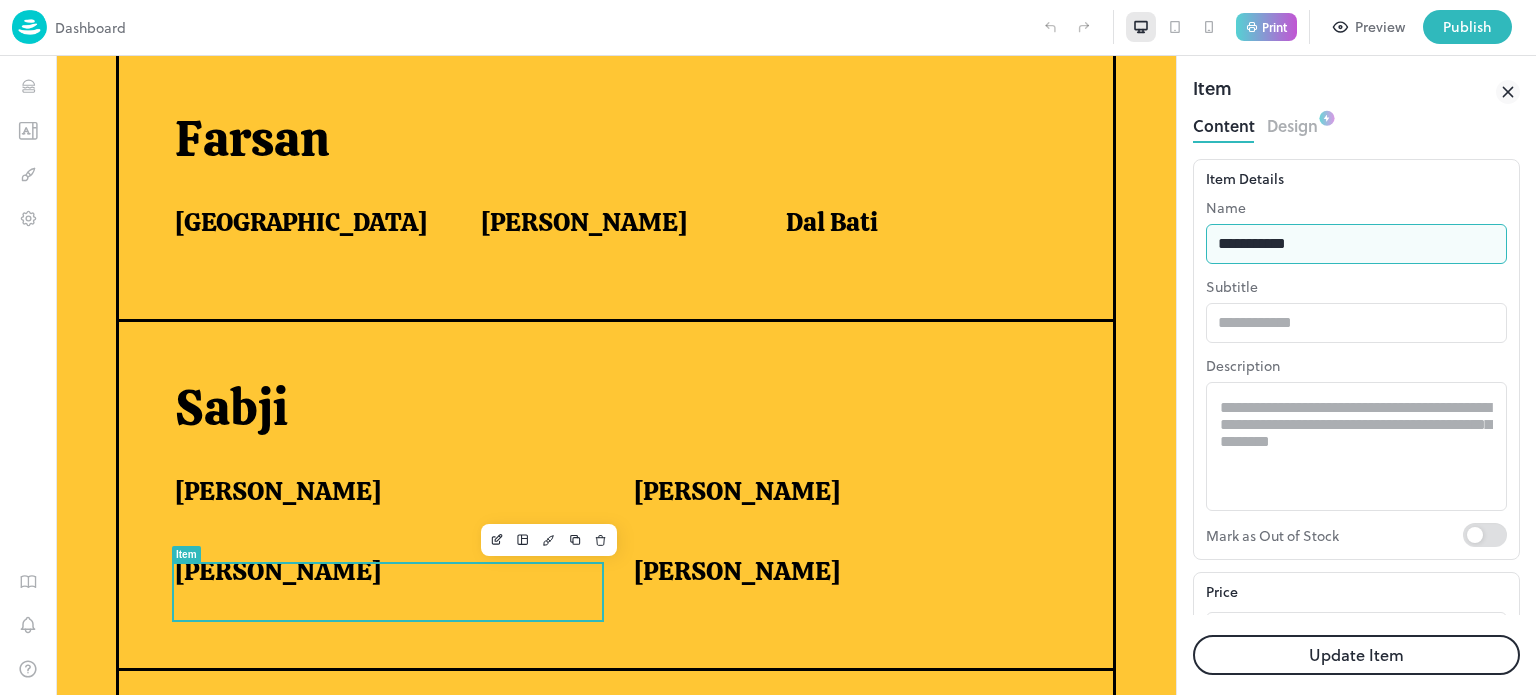 click on "Update Item" at bounding box center [1356, 655] 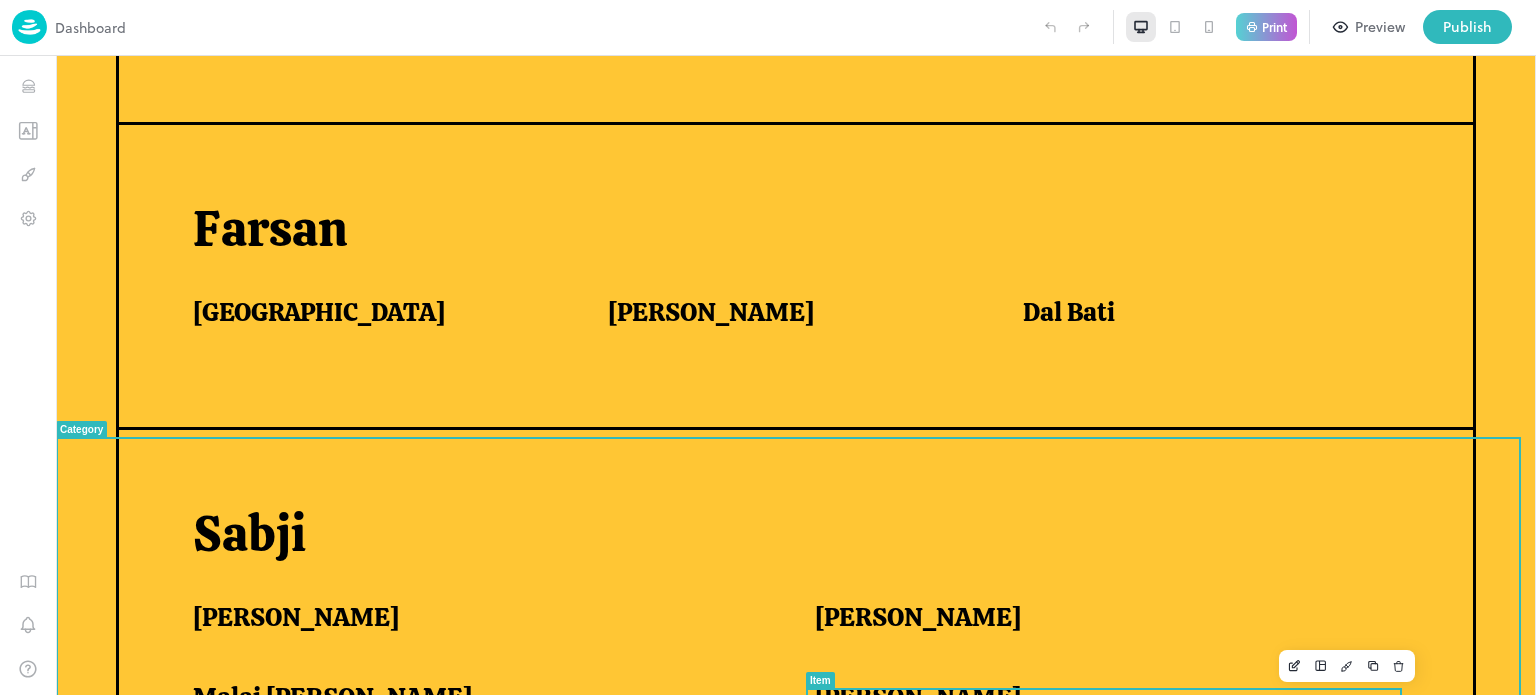 scroll, scrollTop: 1179, scrollLeft: 0, axis: vertical 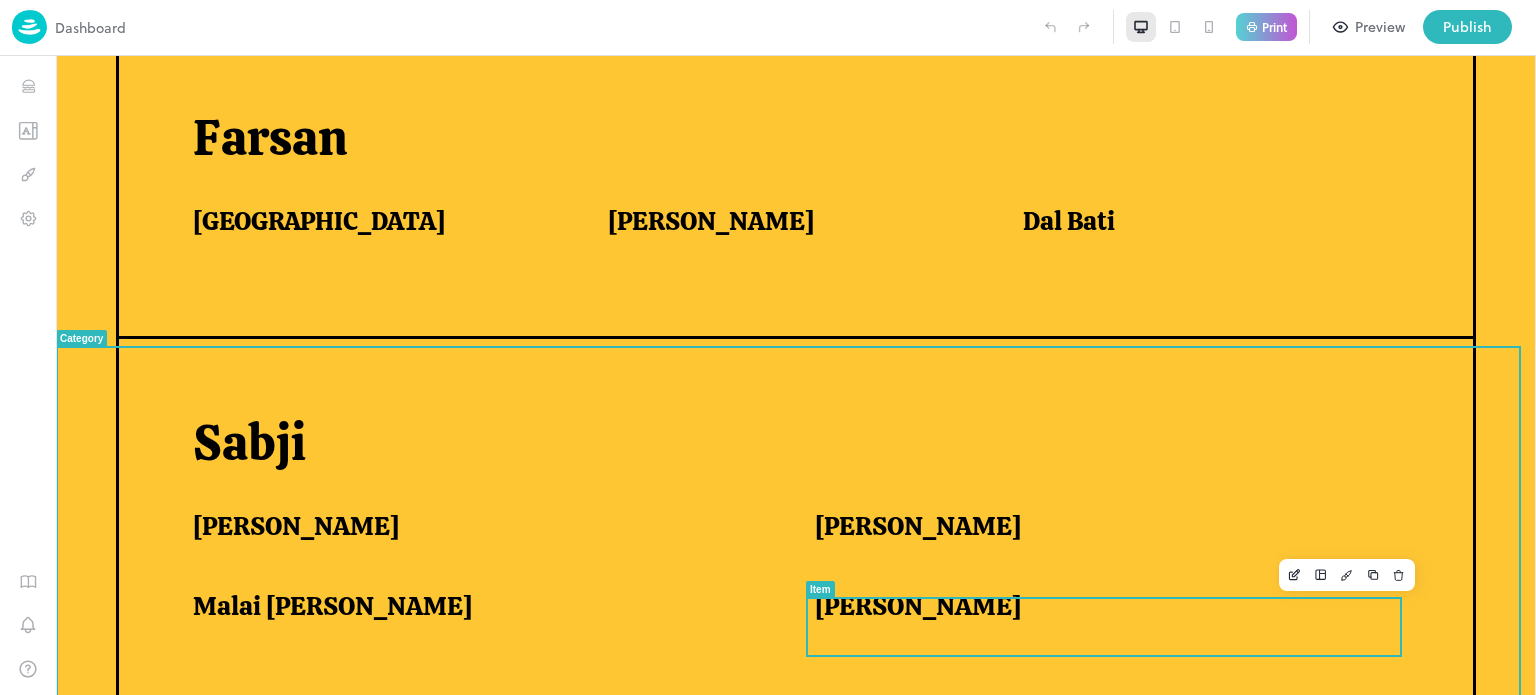 click on "[PERSON_NAME]" at bounding box center (1101, 606) 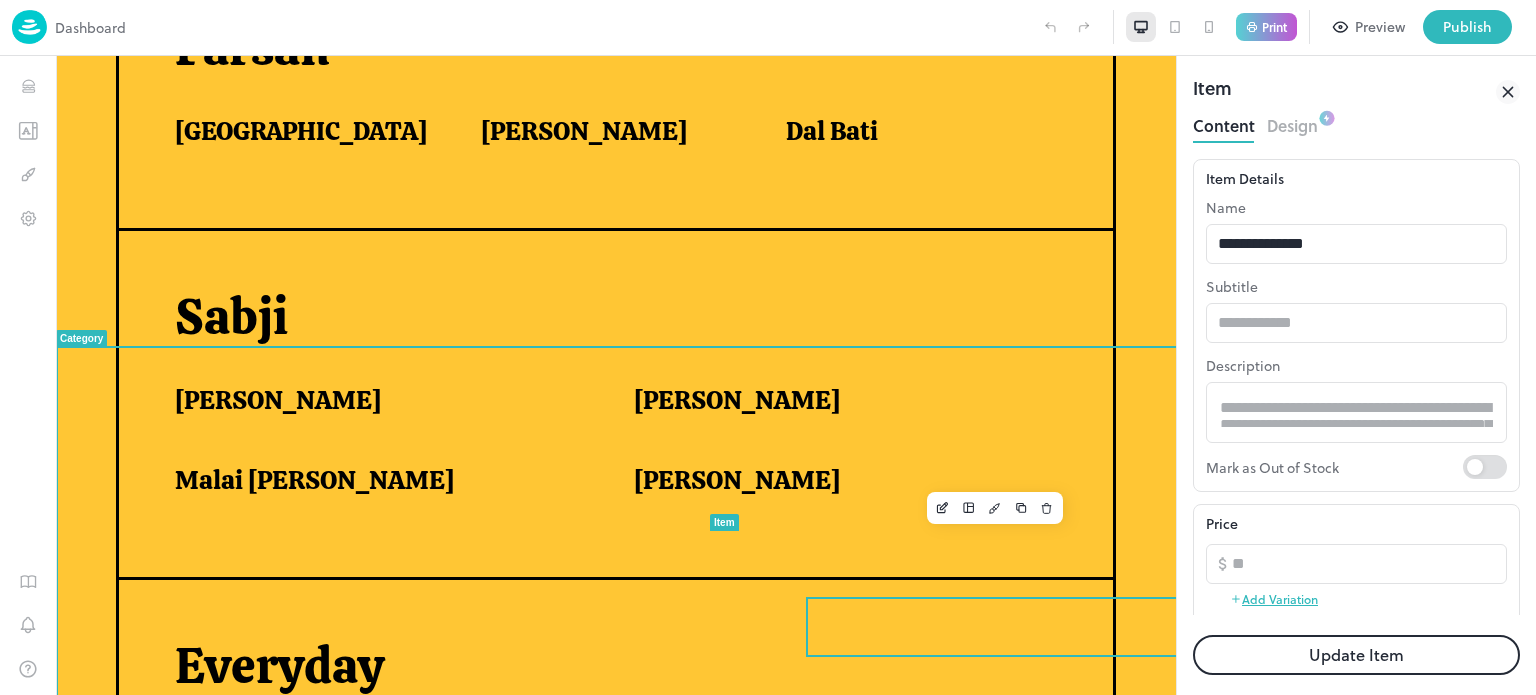 scroll, scrollTop: 0, scrollLeft: 0, axis: both 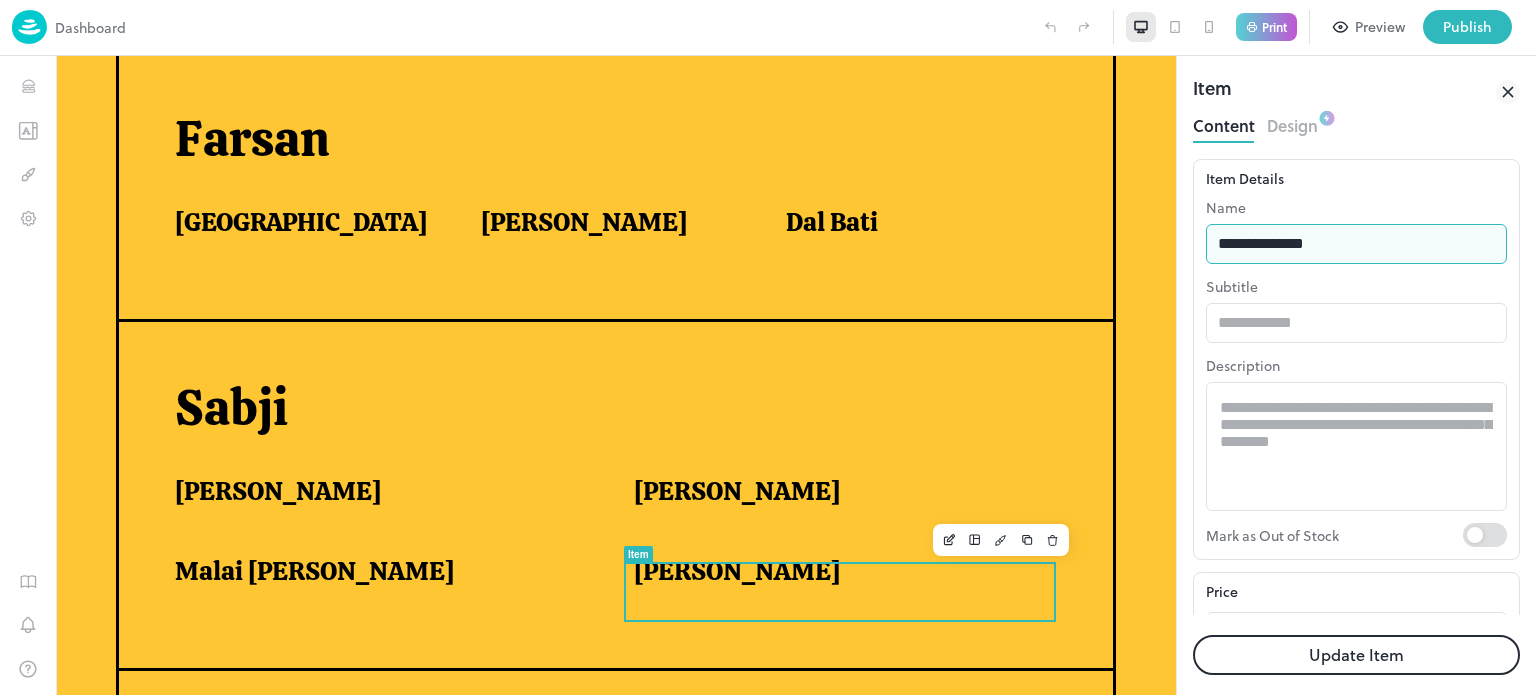 click on "**********" at bounding box center (1356, 244) 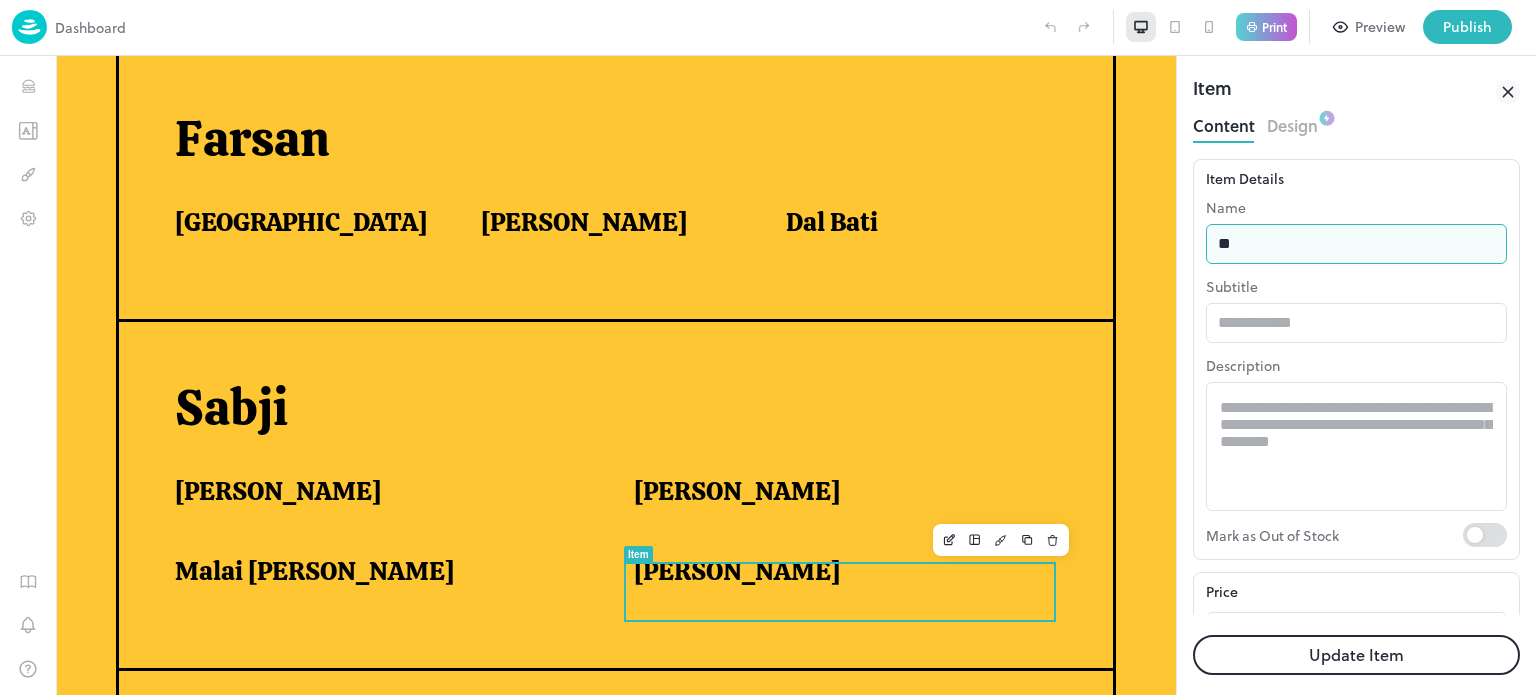 type on "*" 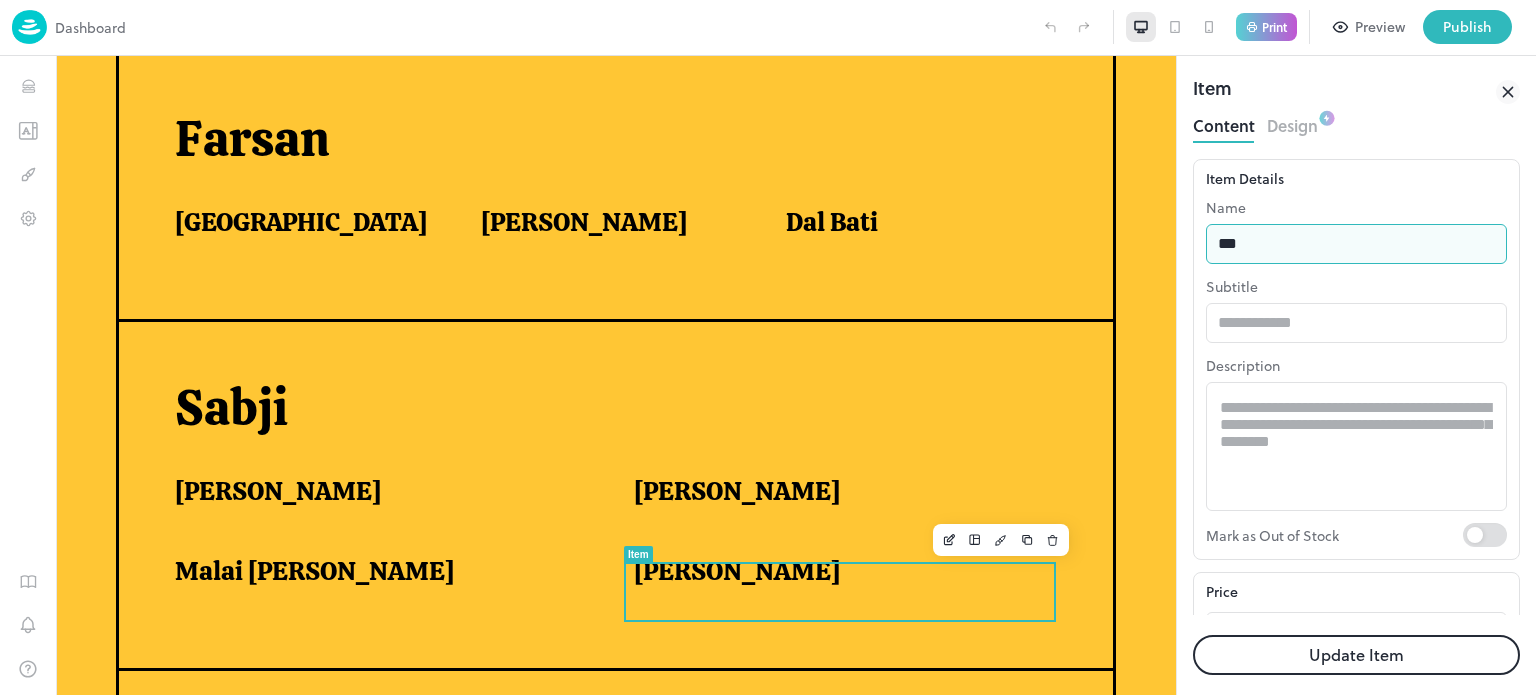 type on "**********" 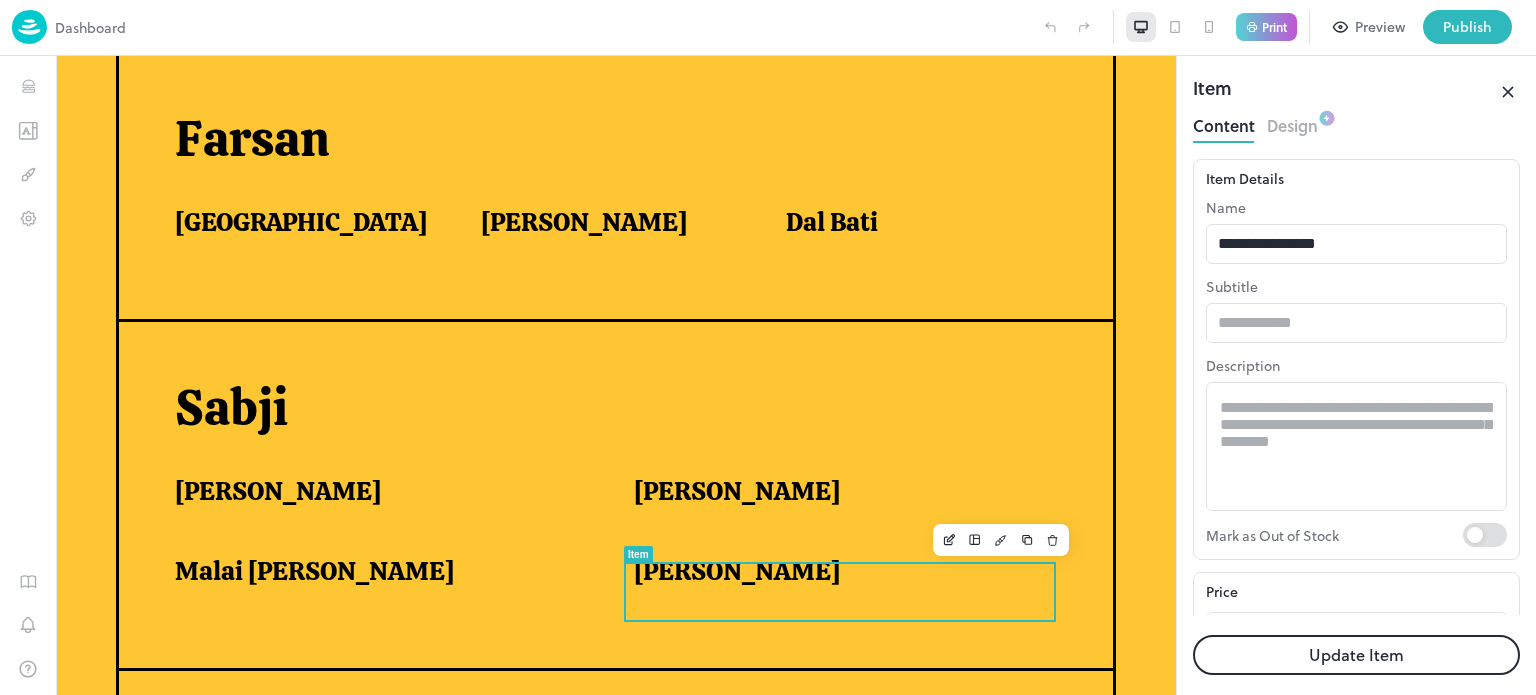 click on "Update Item" at bounding box center (1356, 655) 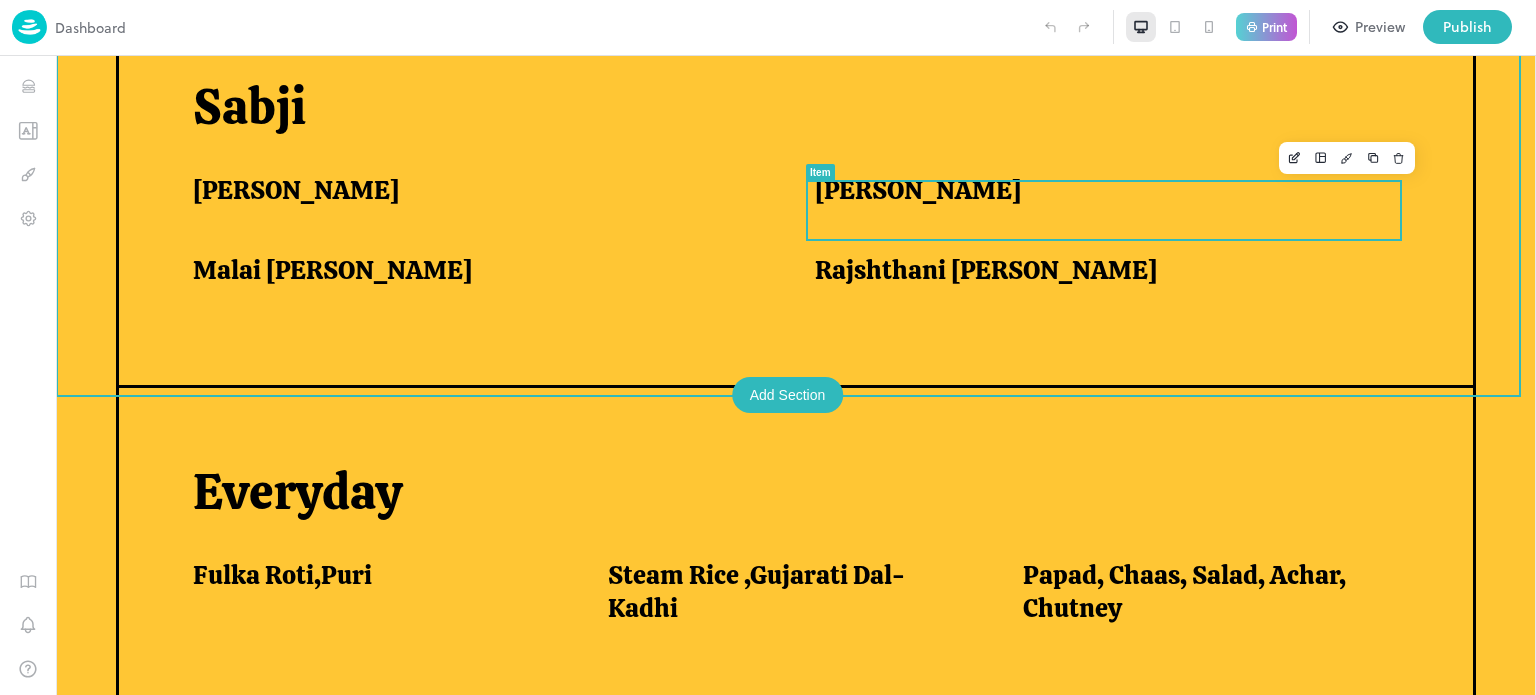 scroll, scrollTop: 1519, scrollLeft: 0, axis: vertical 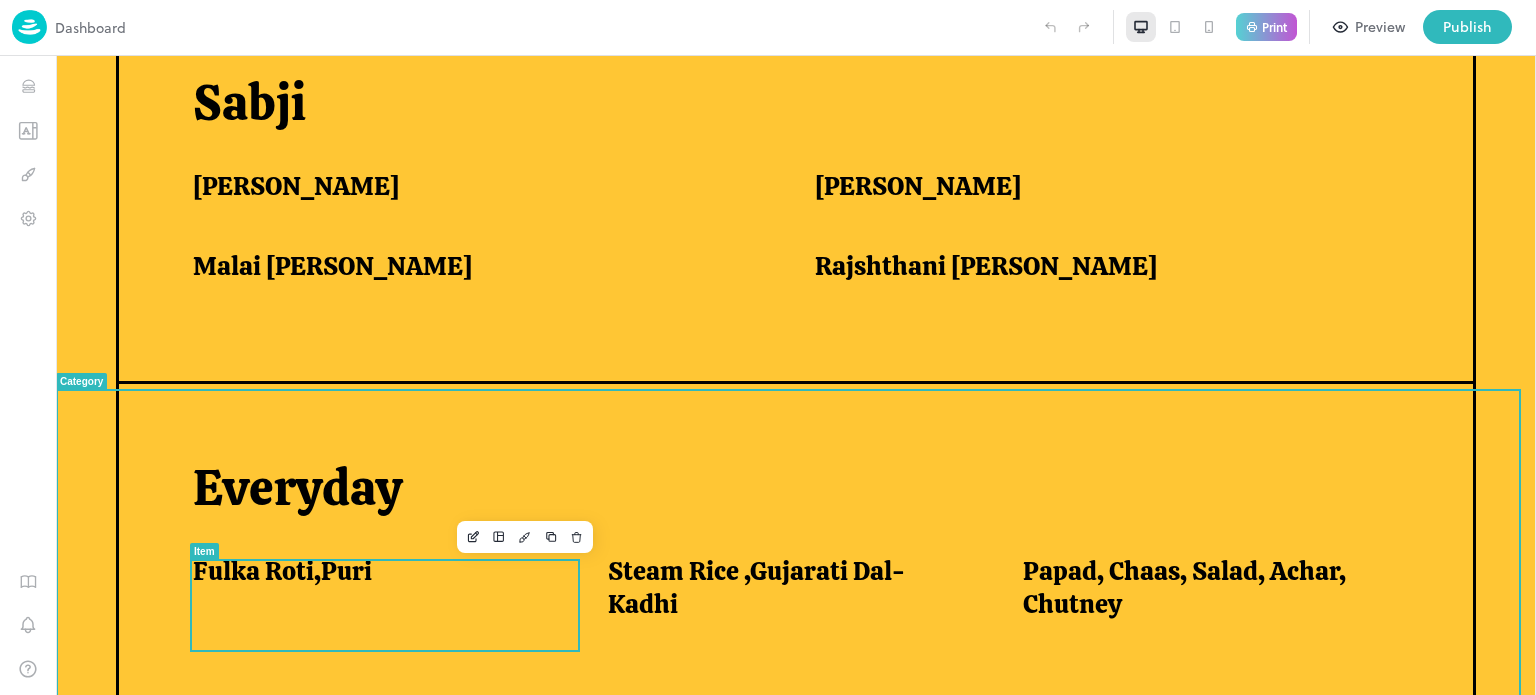 click on "Fulka Roti,Puri" at bounding box center (376, 576) 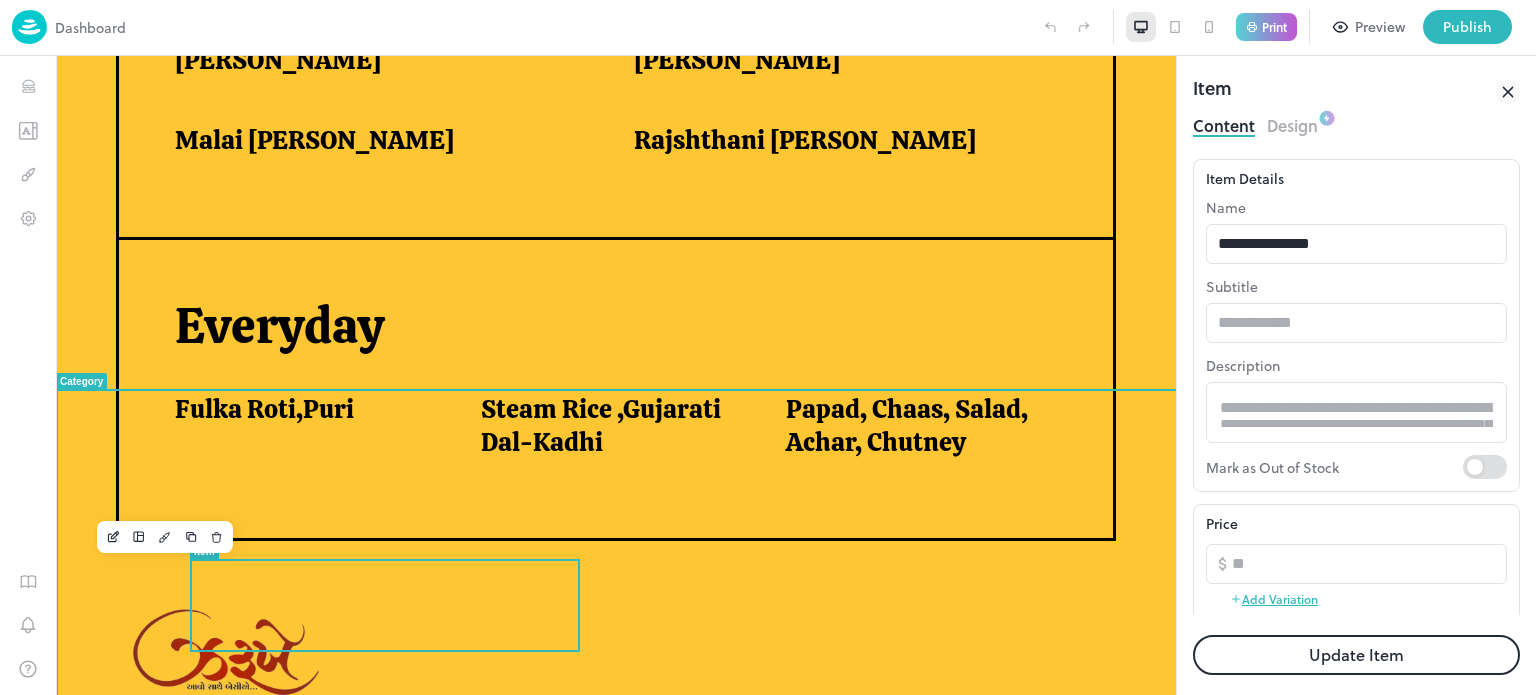 scroll, scrollTop: 1435, scrollLeft: 0, axis: vertical 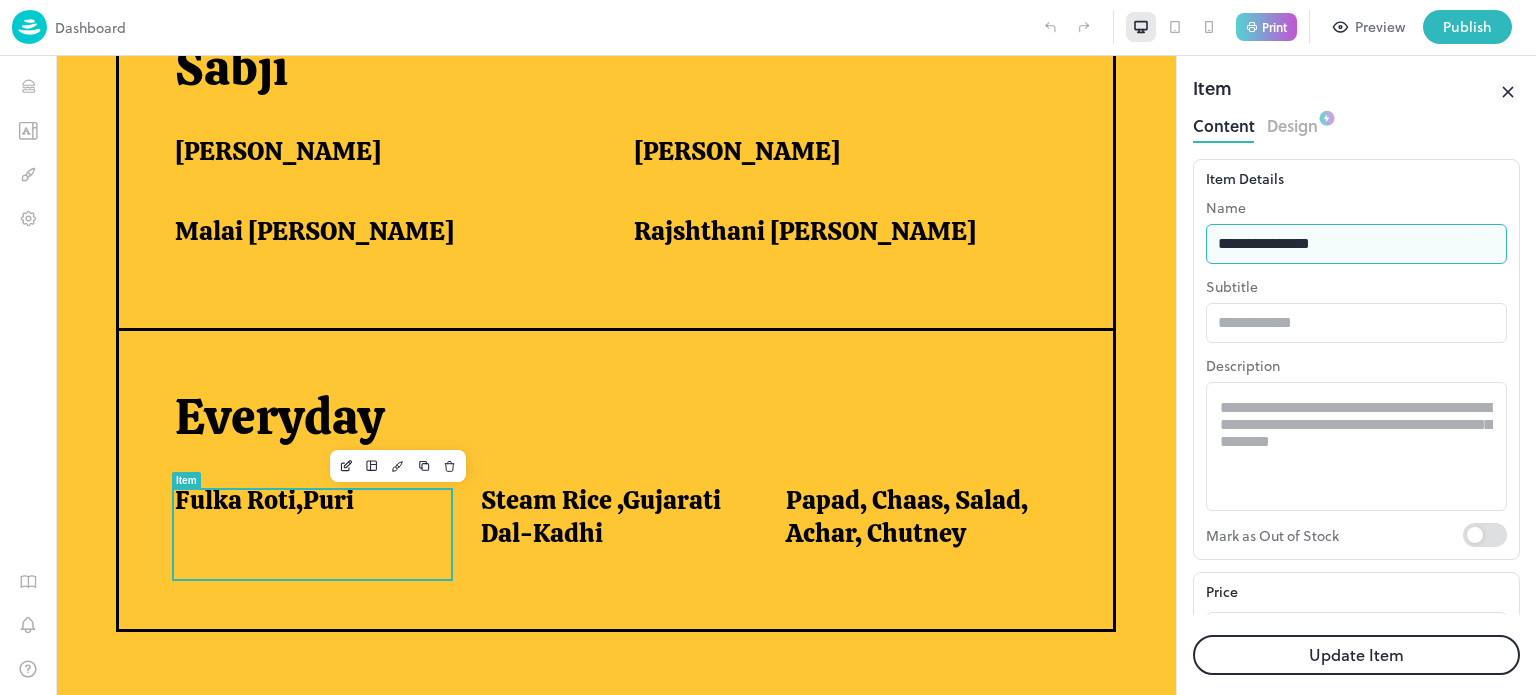 click on "**********" at bounding box center [1356, 244] 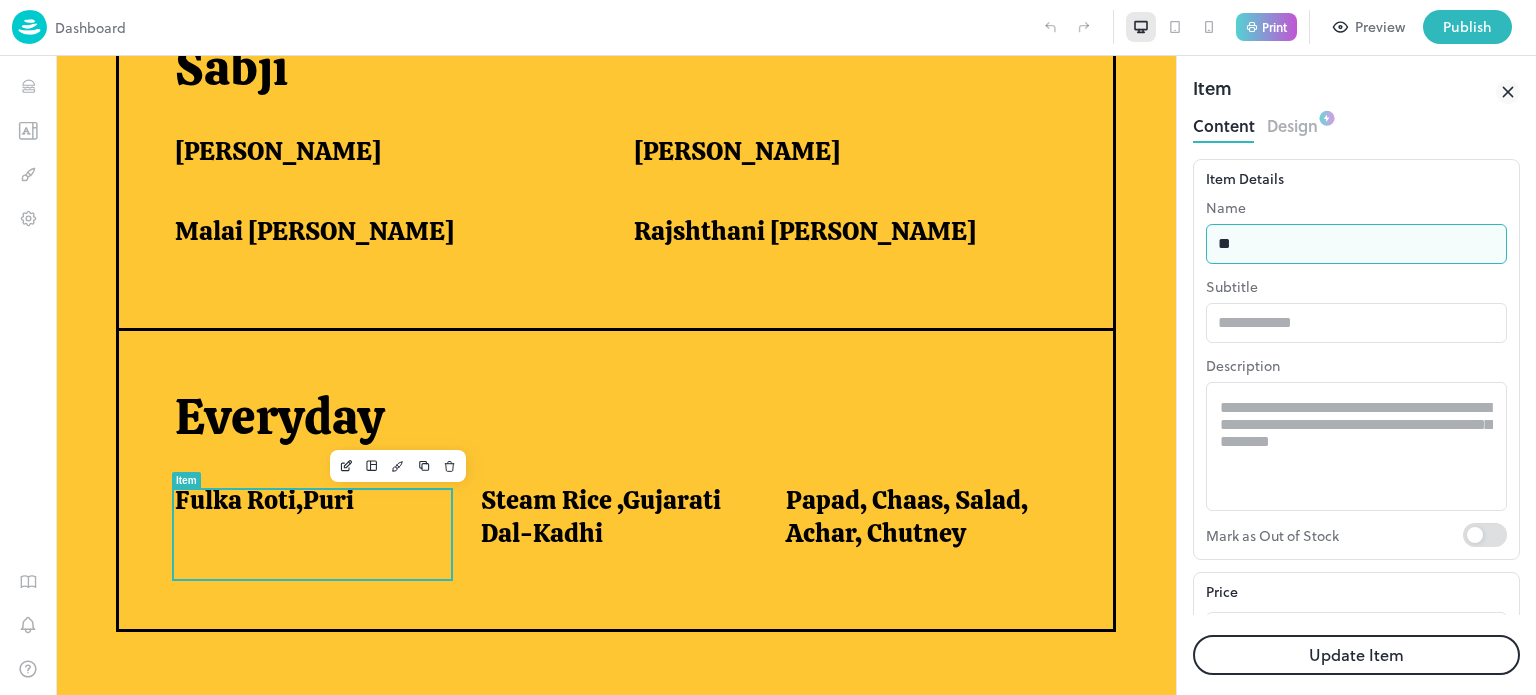 type on "*" 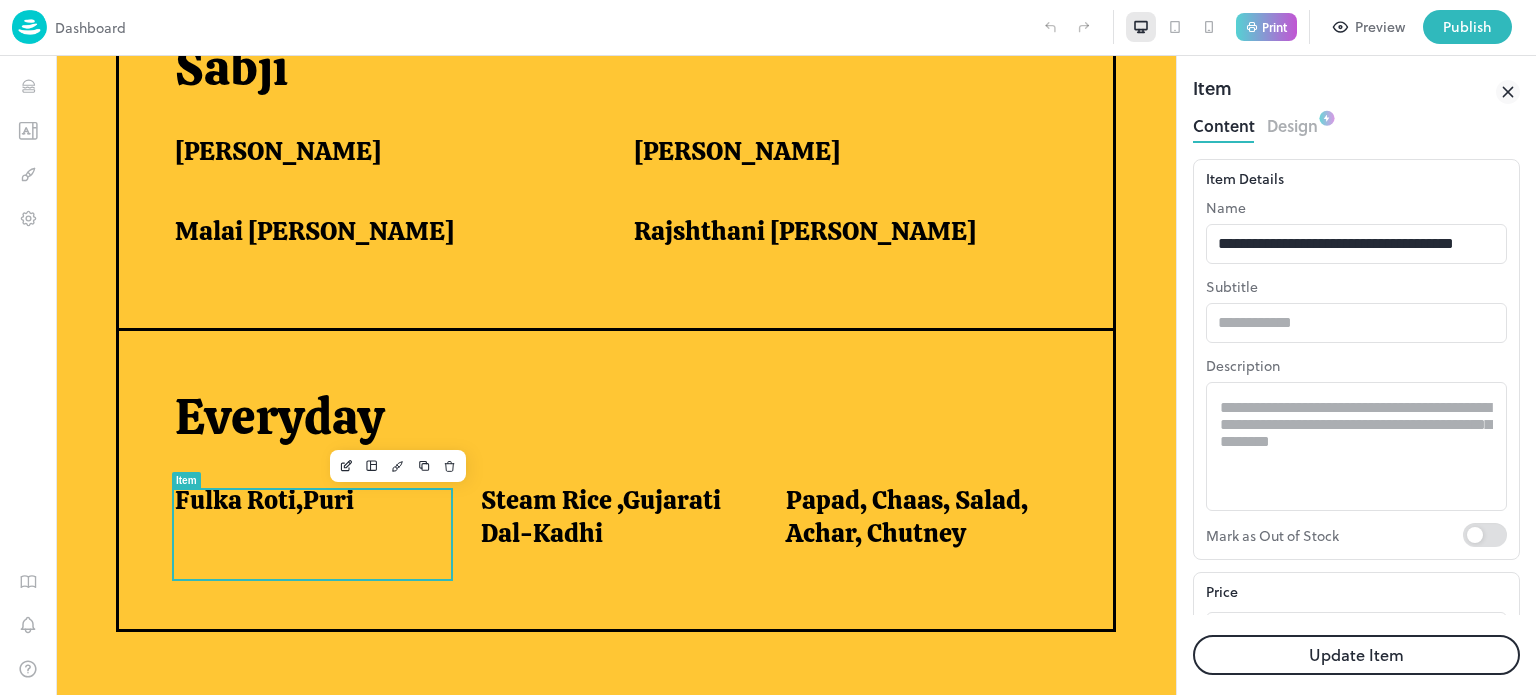 click on "Update Item" at bounding box center [1356, 655] 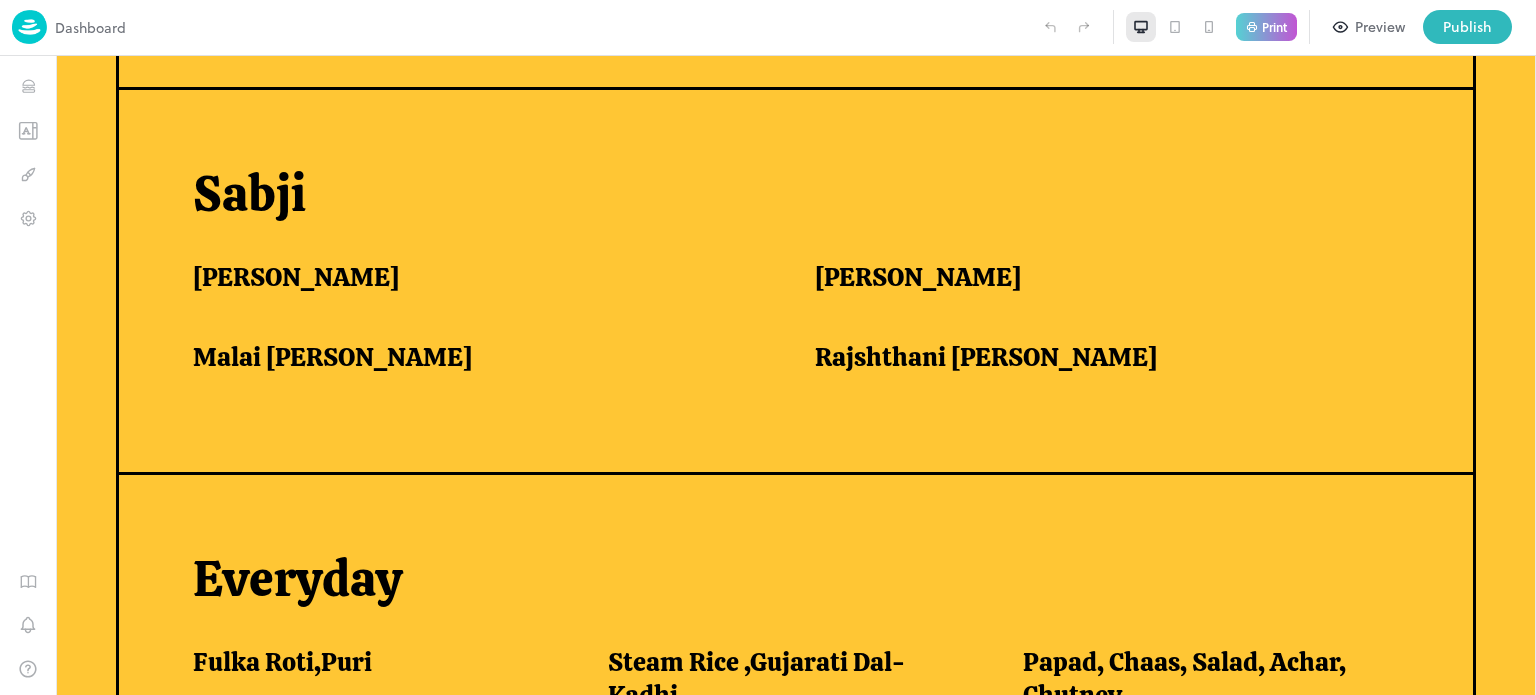 scroll, scrollTop: 1519, scrollLeft: 0, axis: vertical 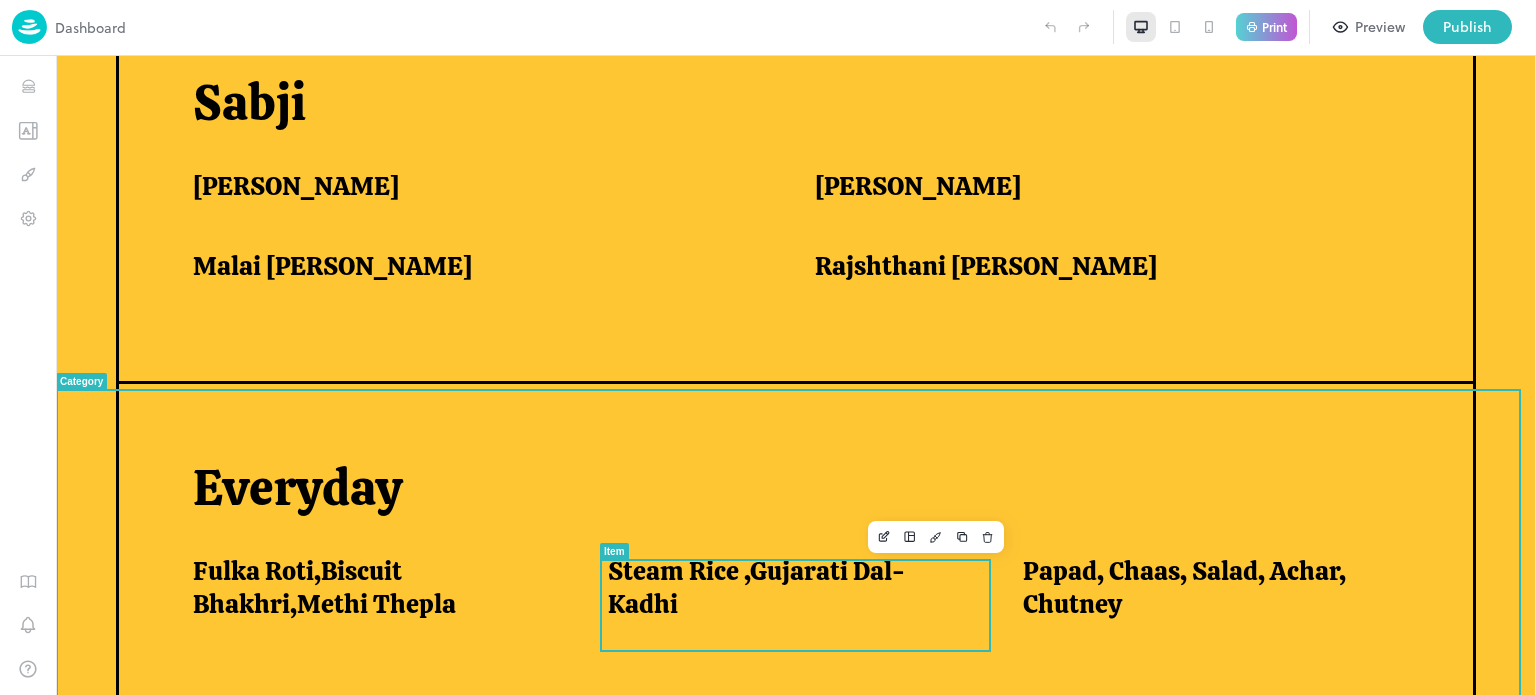click on "Steam Rice ,Gujarati Dal-Kadhi" at bounding box center [791, 587] 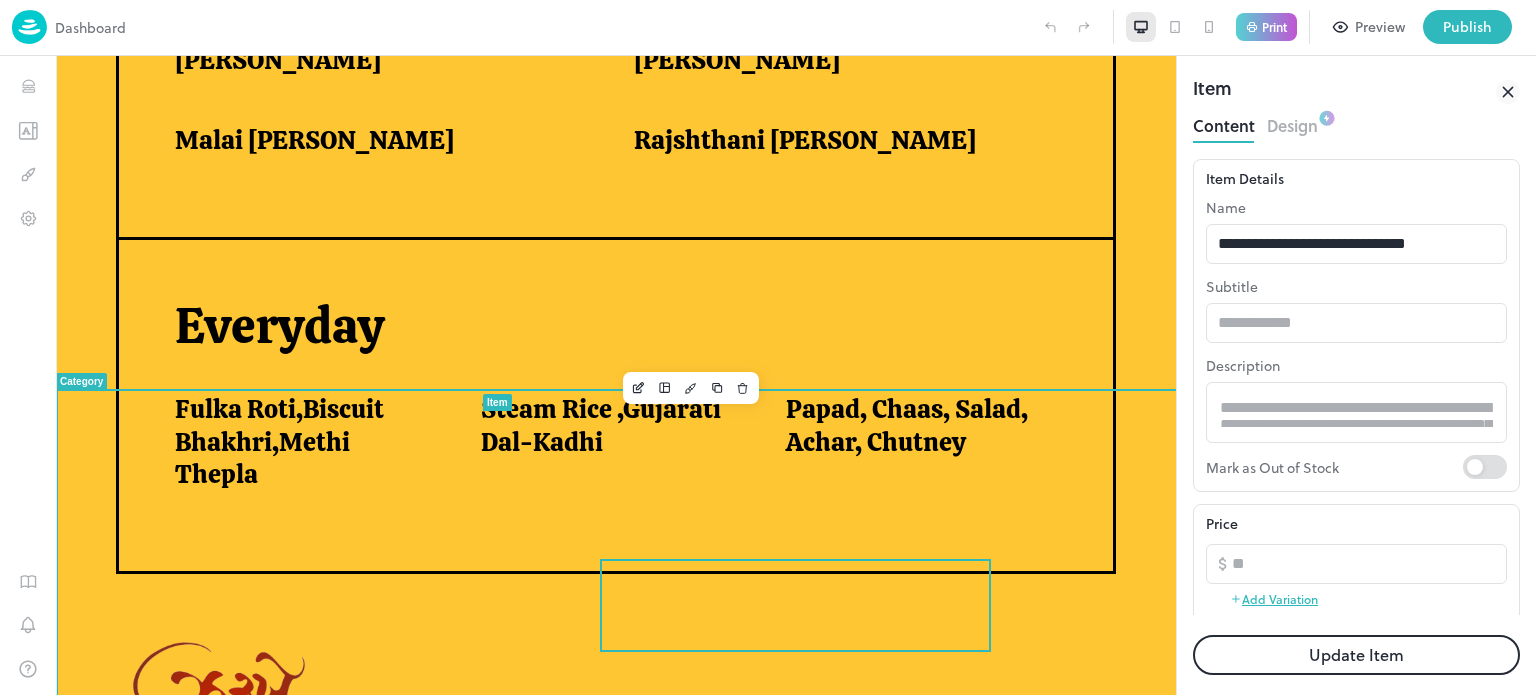scroll, scrollTop: 0, scrollLeft: 0, axis: both 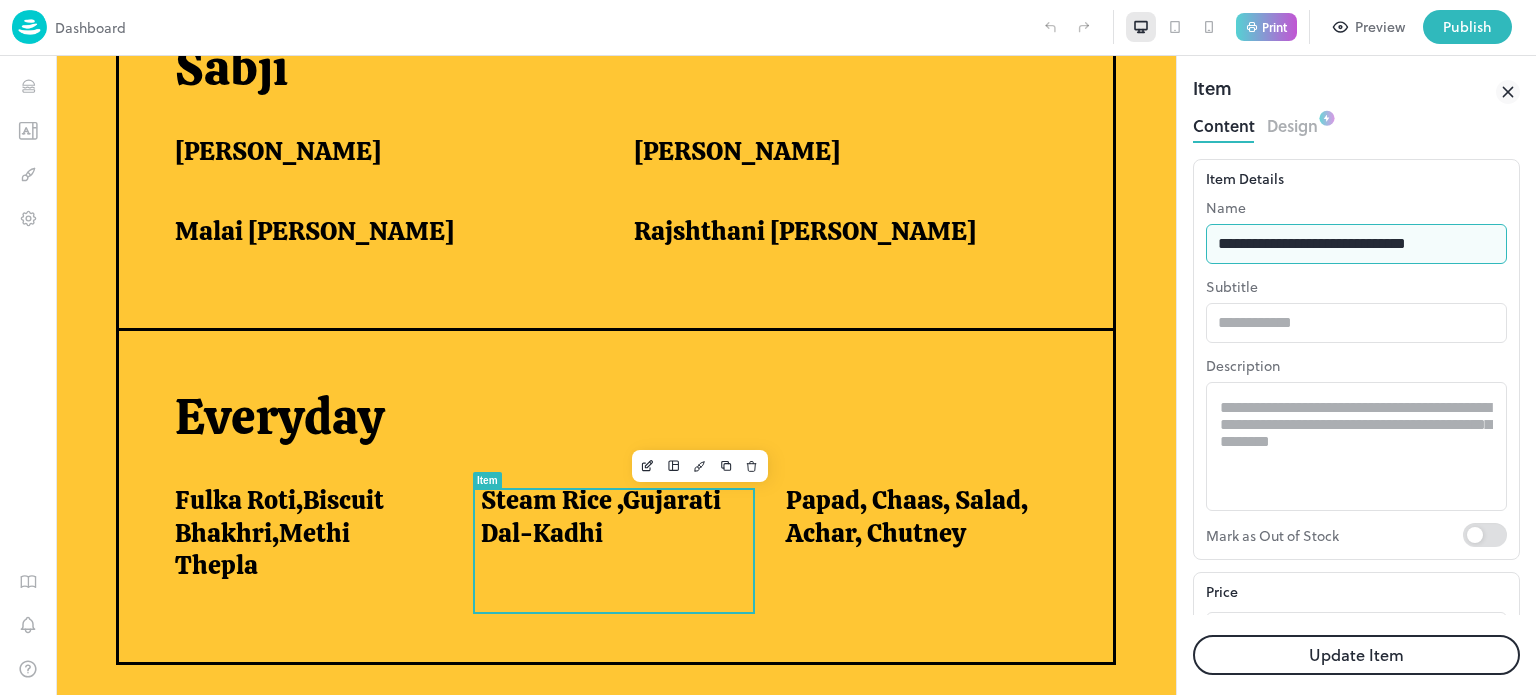 click on "**********" at bounding box center [1356, 244] 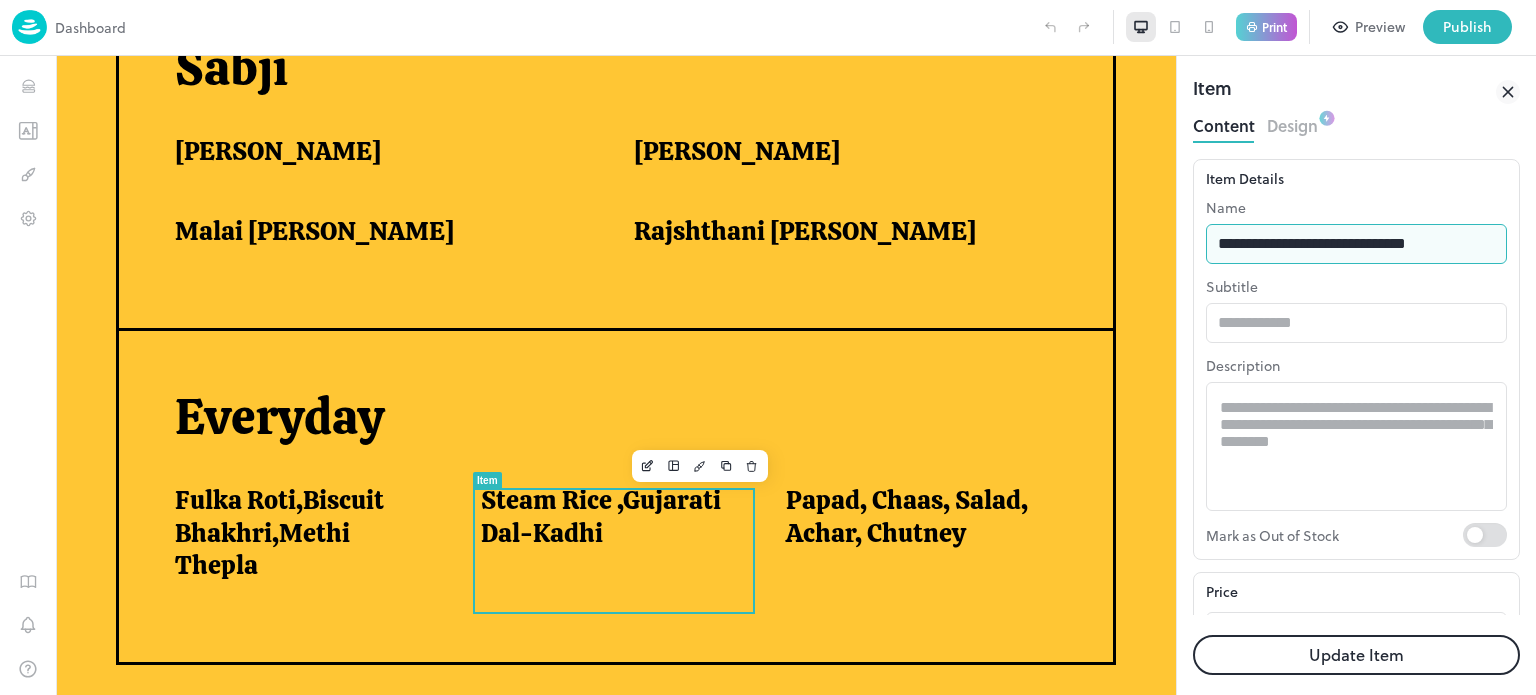 type on "**********" 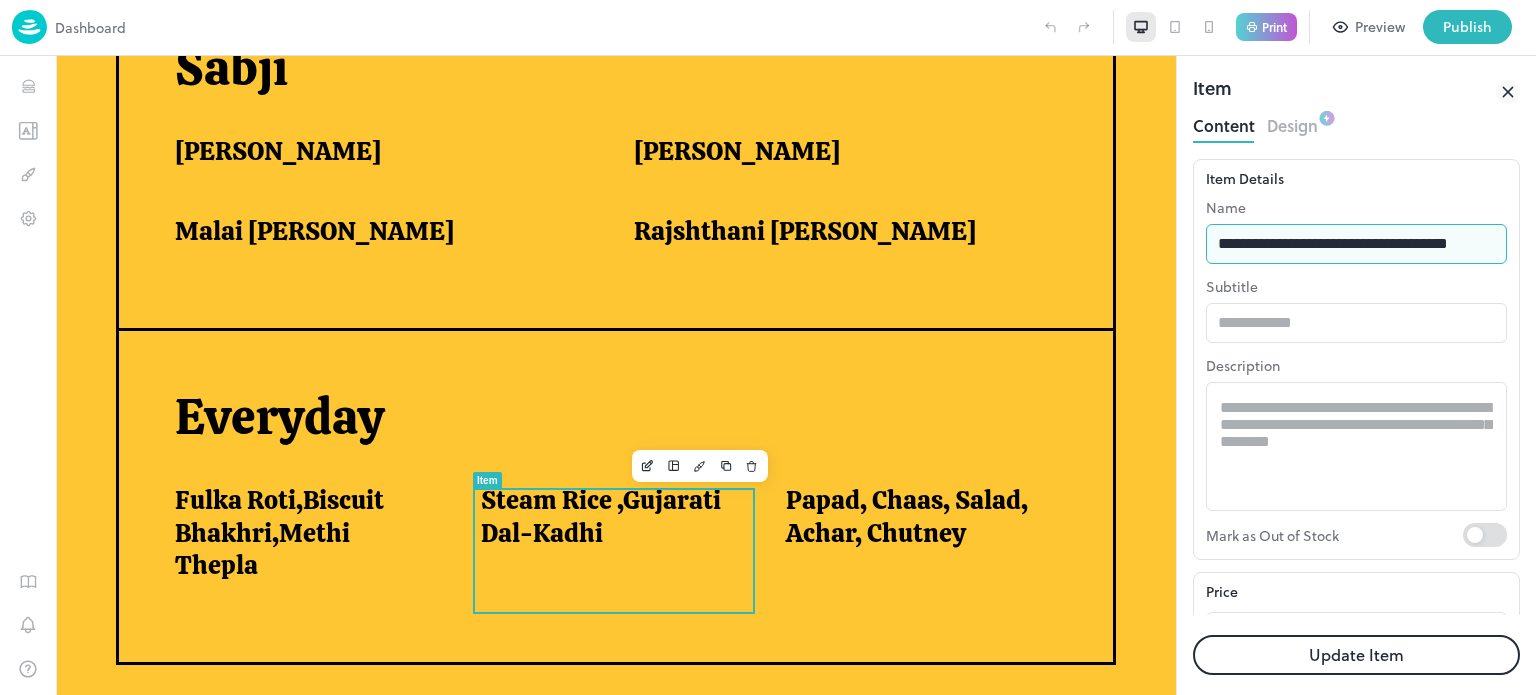 click on "Update Item" at bounding box center (1356, 655) 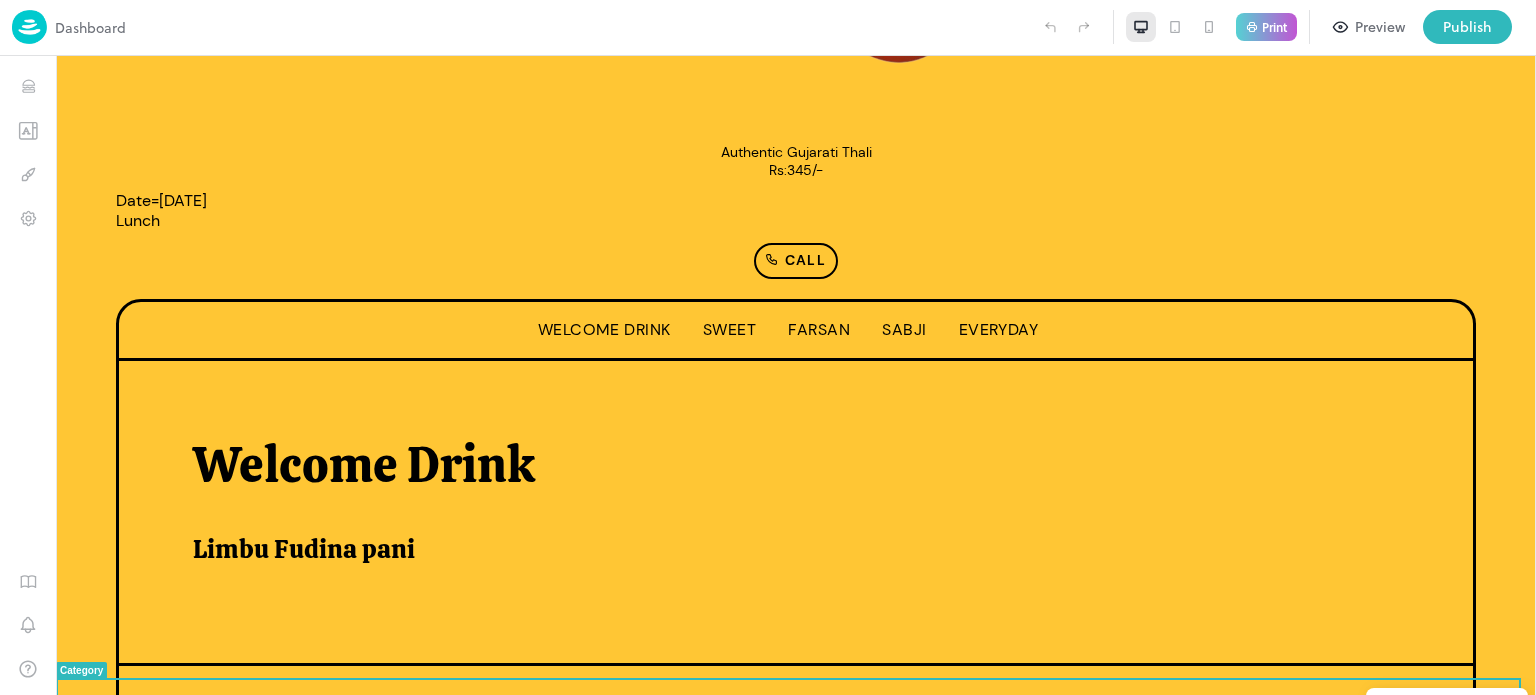 scroll, scrollTop: 239, scrollLeft: 0, axis: vertical 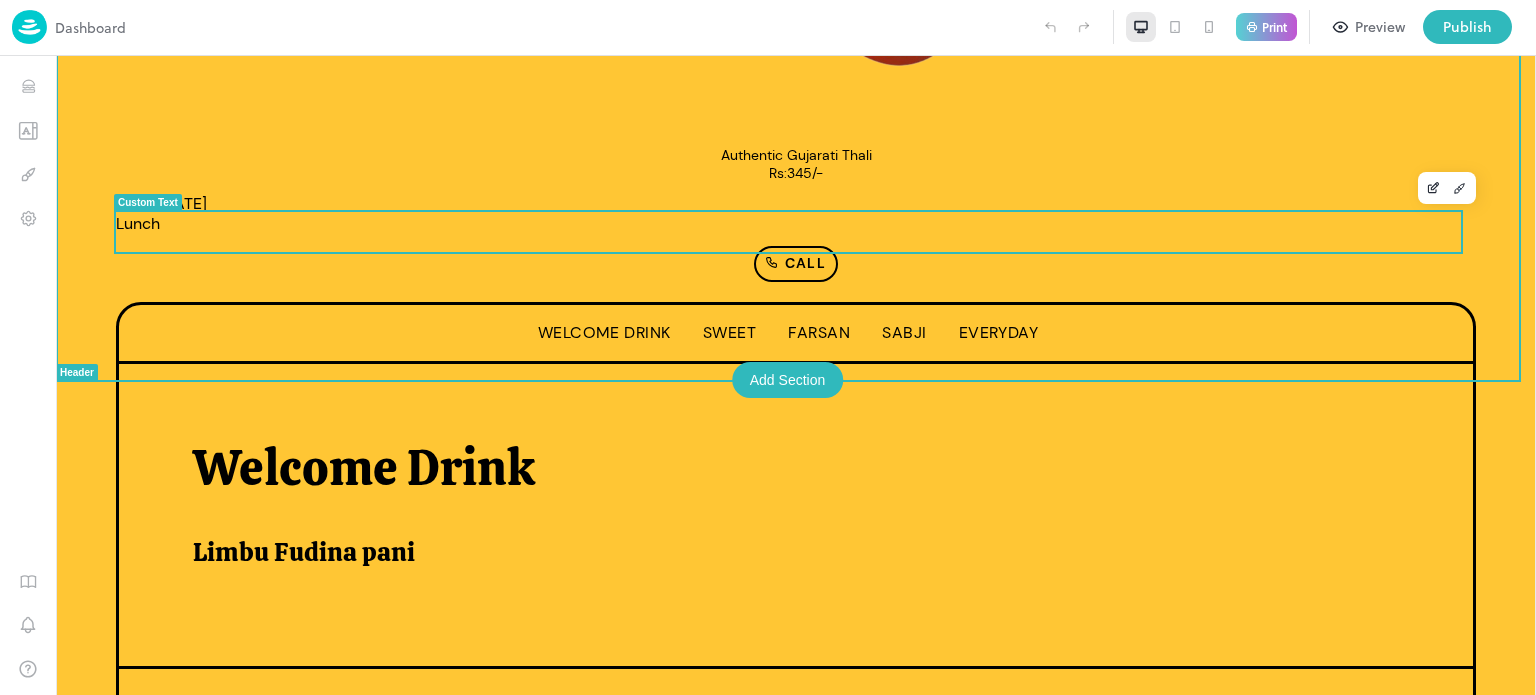 click on "Date=[DATE]
Lunch" at bounding box center [796, 214] 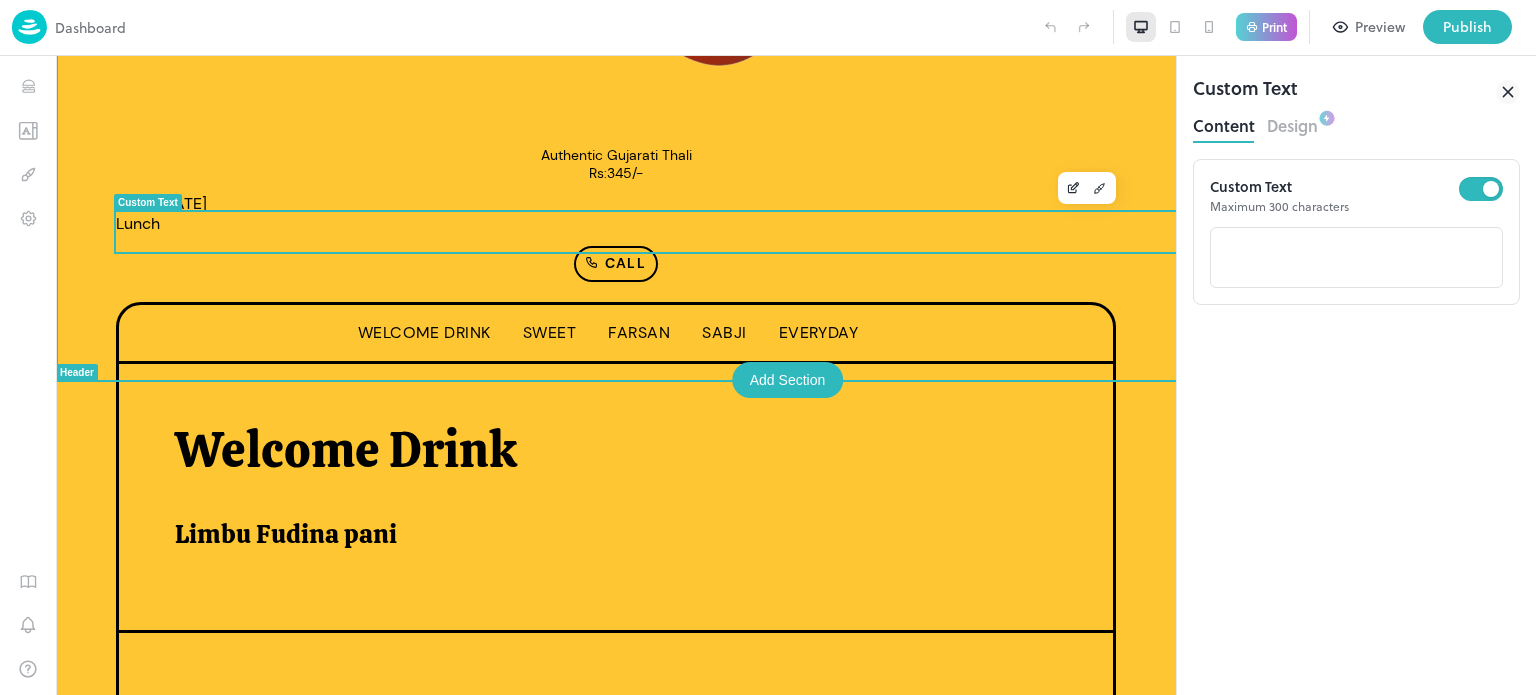 scroll, scrollTop: 0, scrollLeft: 0, axis: both 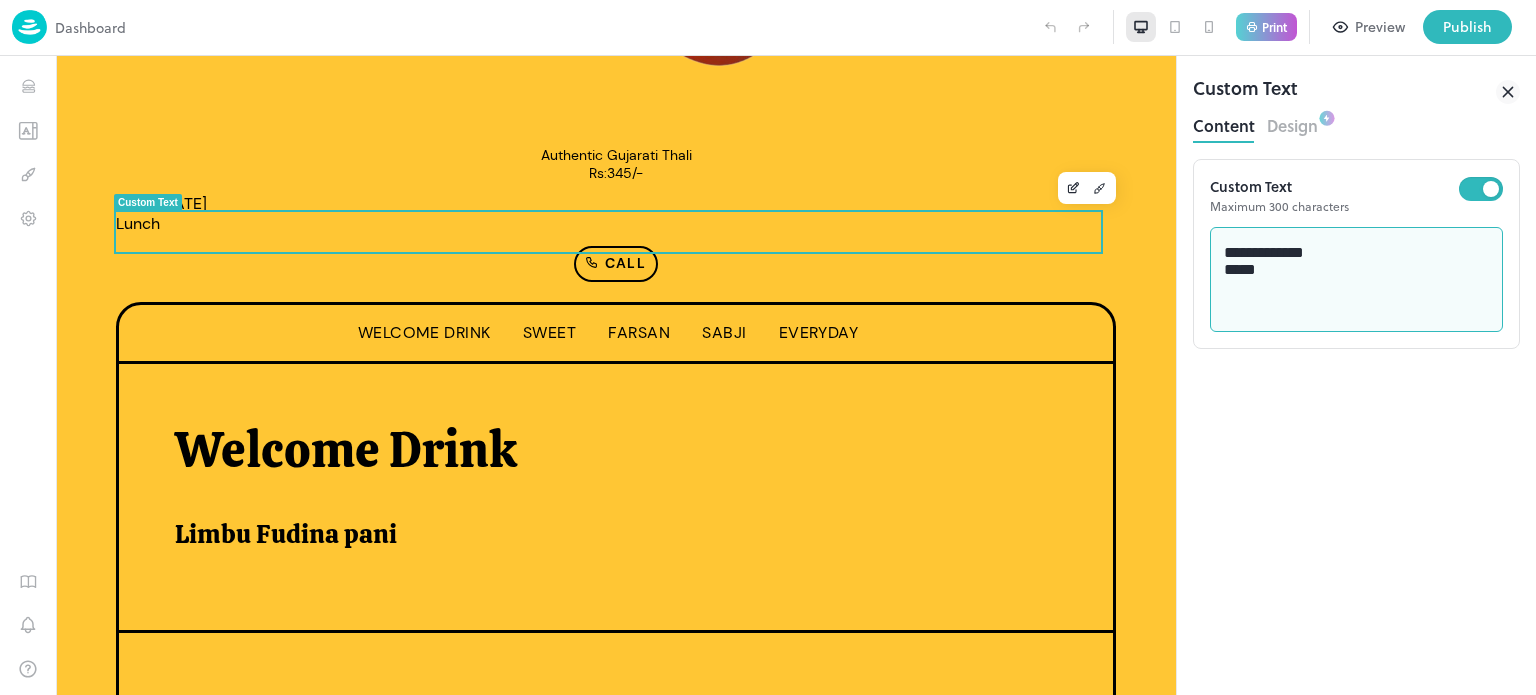 click on "**********" at bounding box center (1357, 280) 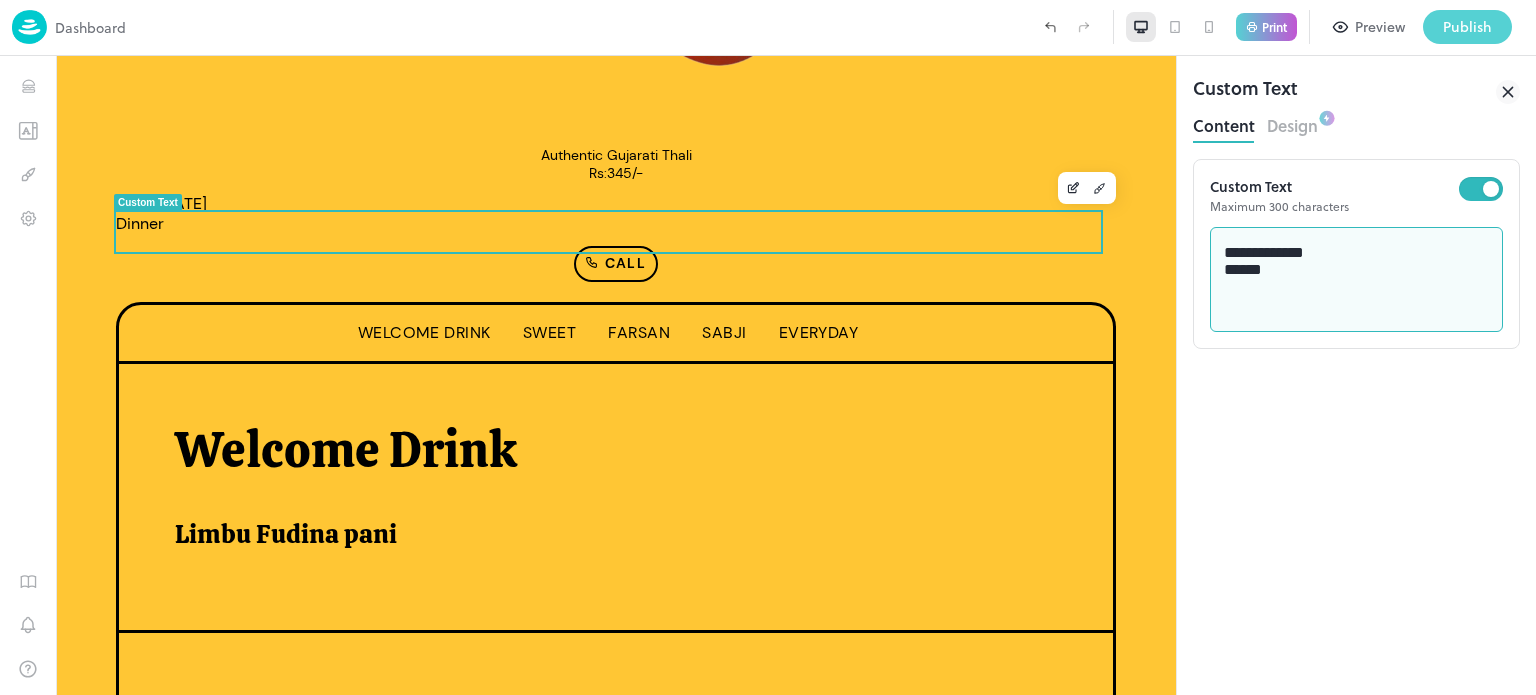 type on "**********" 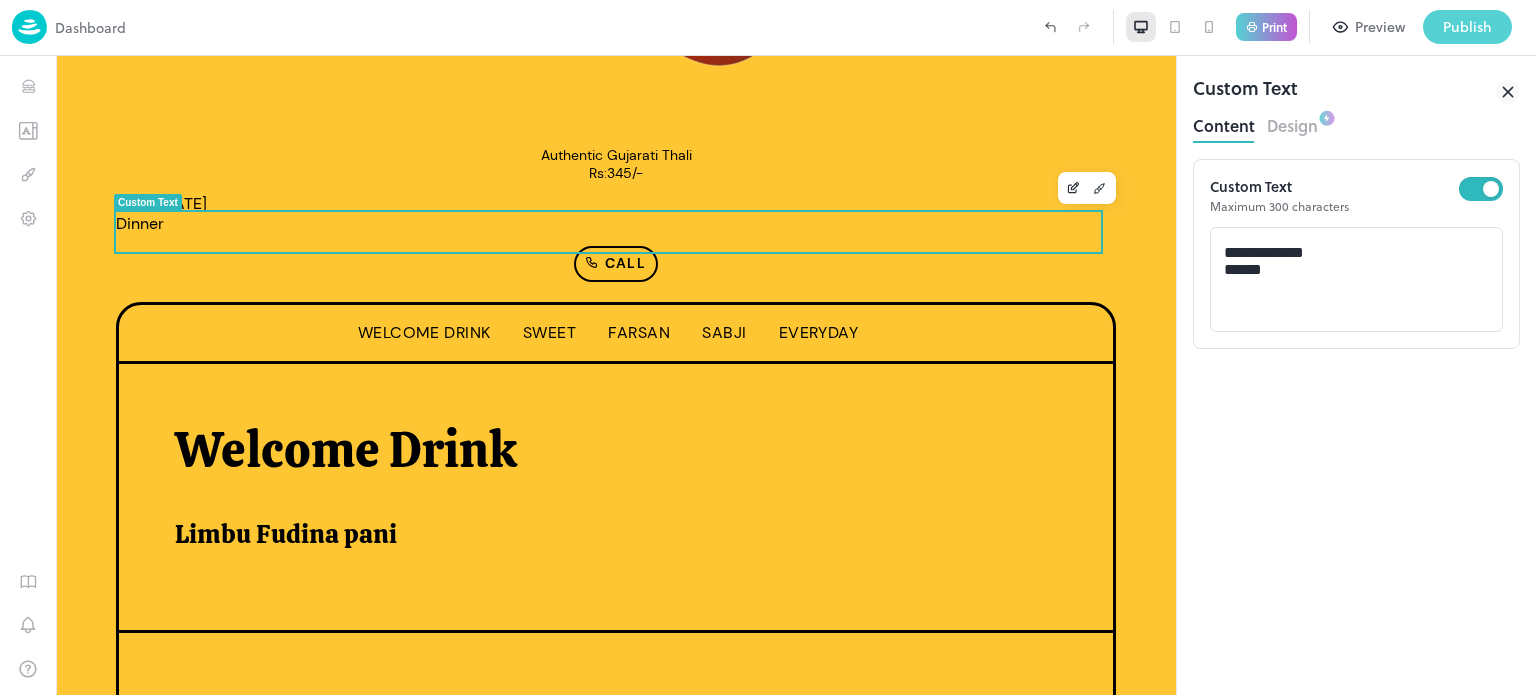 click on "Publish" at bounding box center (1467, 27) 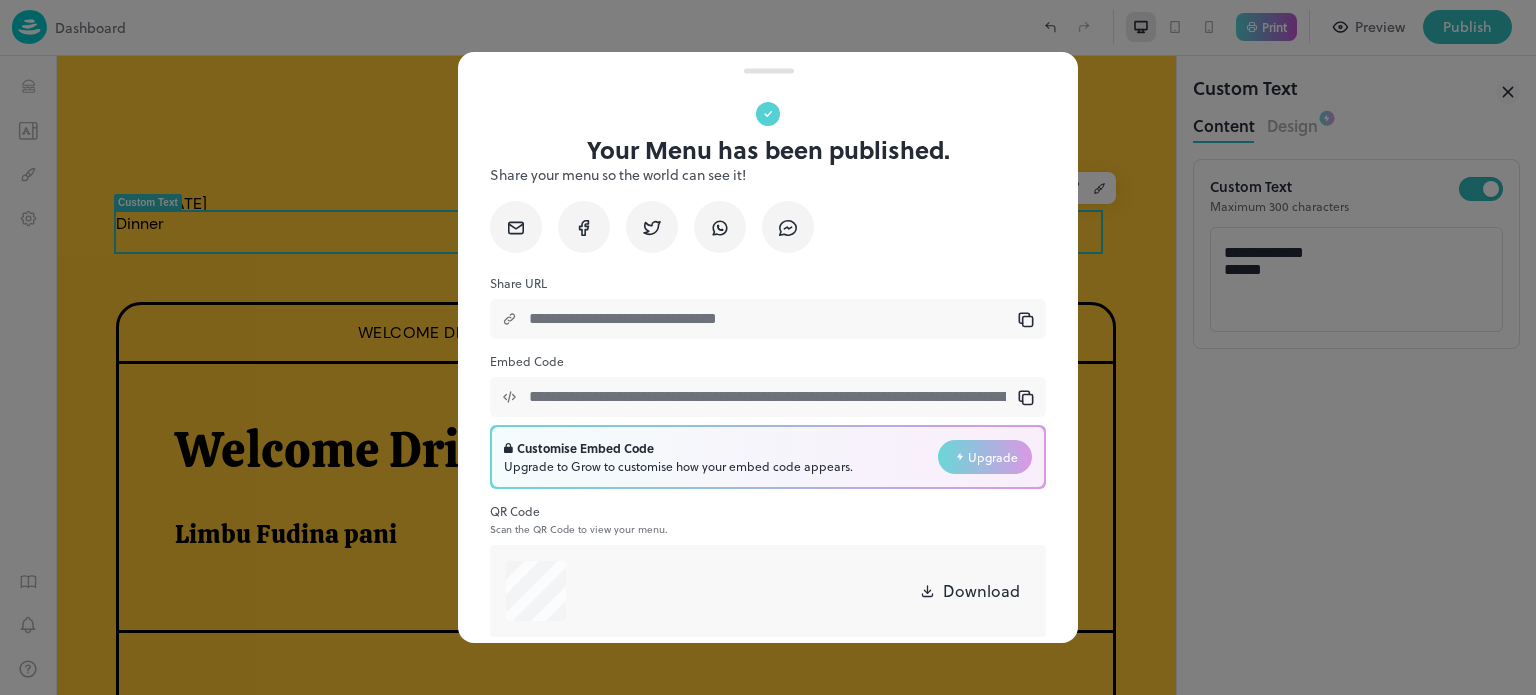 click on "Download" at bounding box center [981, 591] 